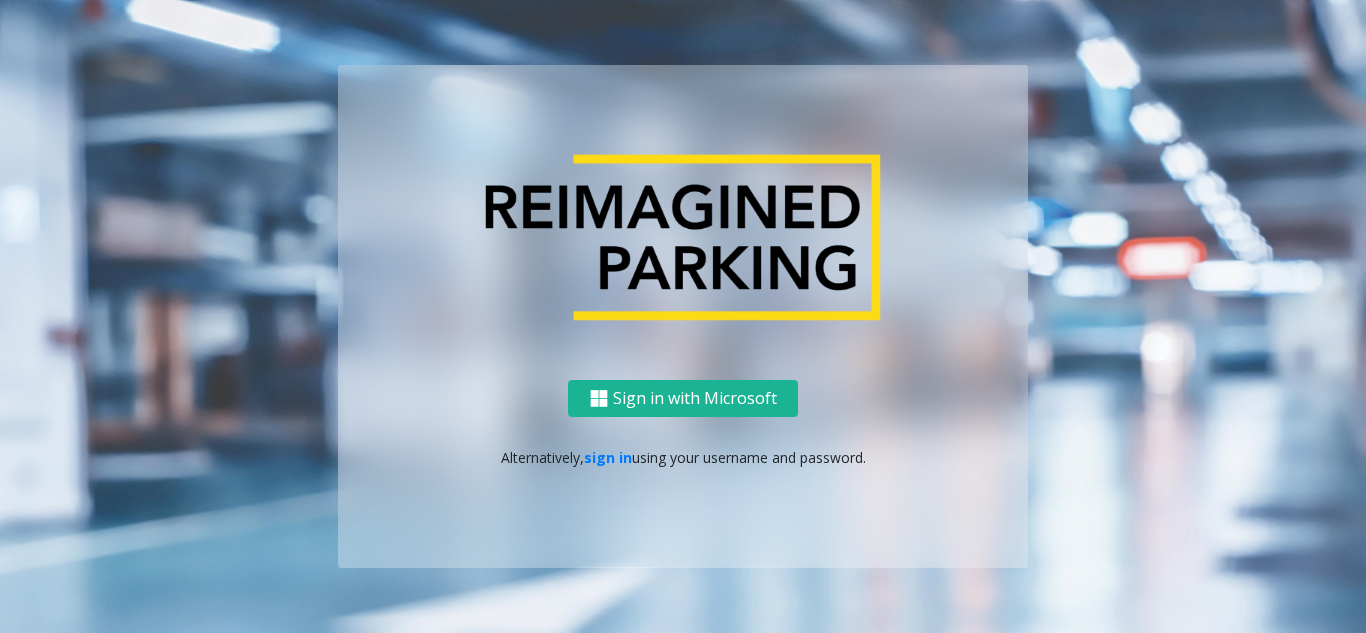 scroll, scrollTop: 0, scrollLeft: 0, axis: both 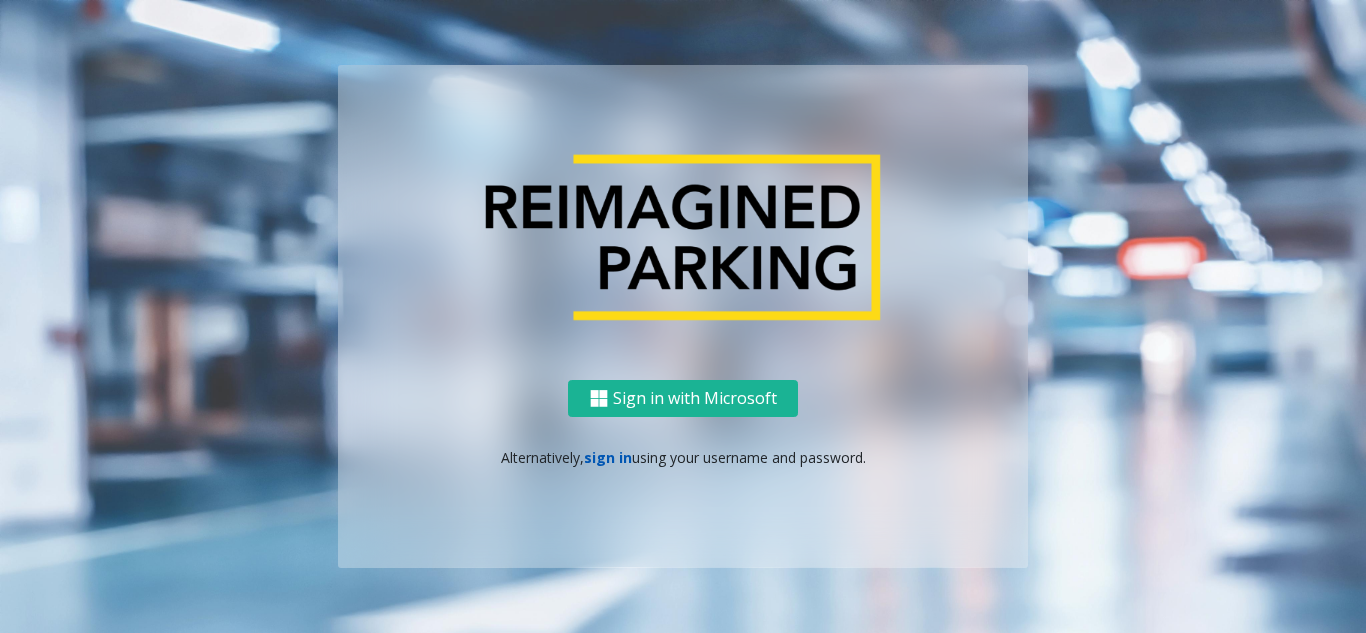 click on "sign in" 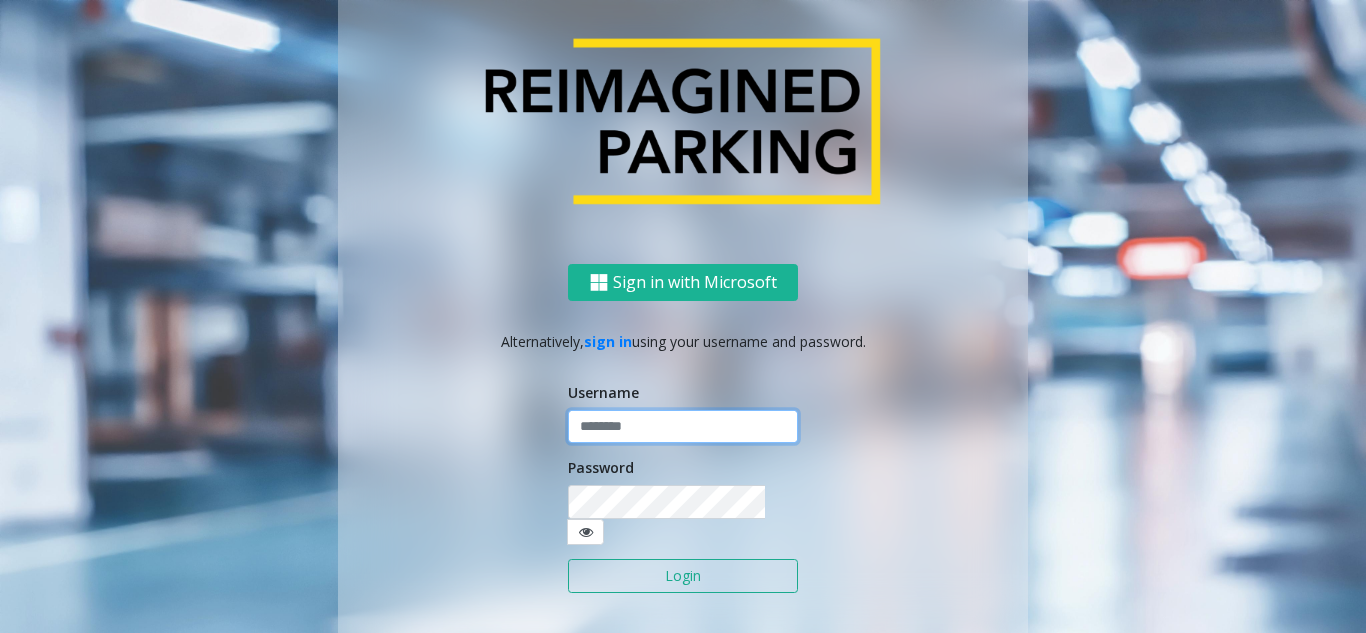 click 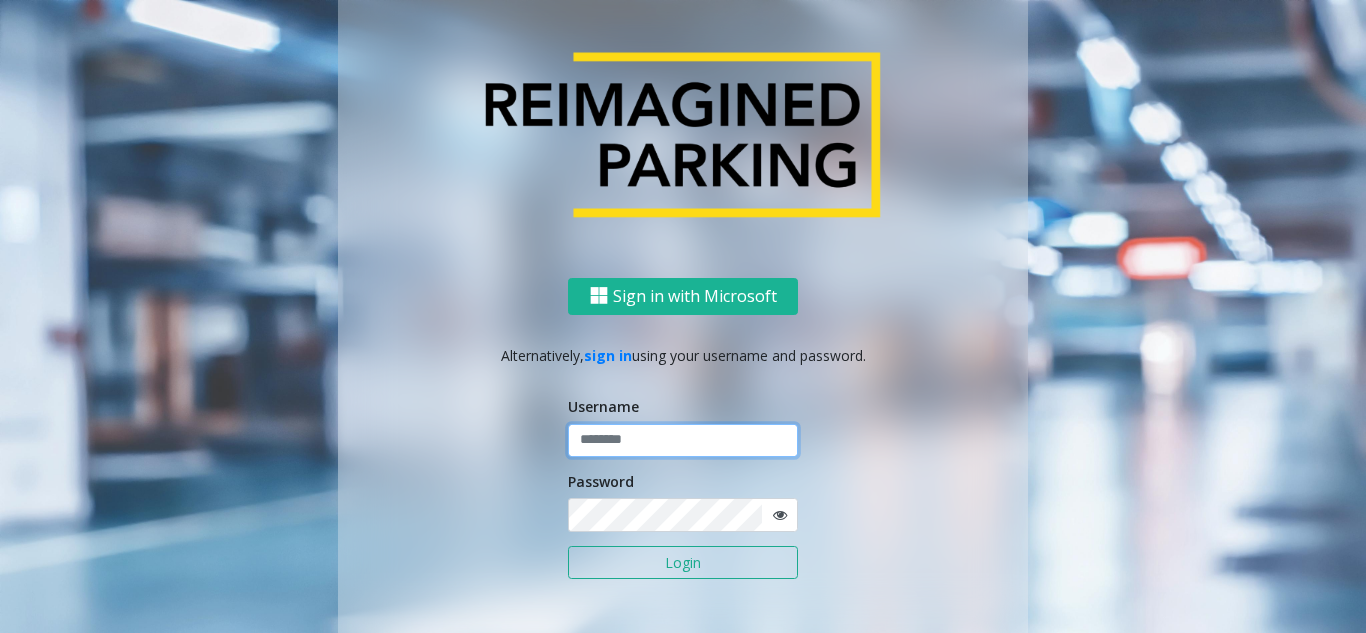 paste on "**********" 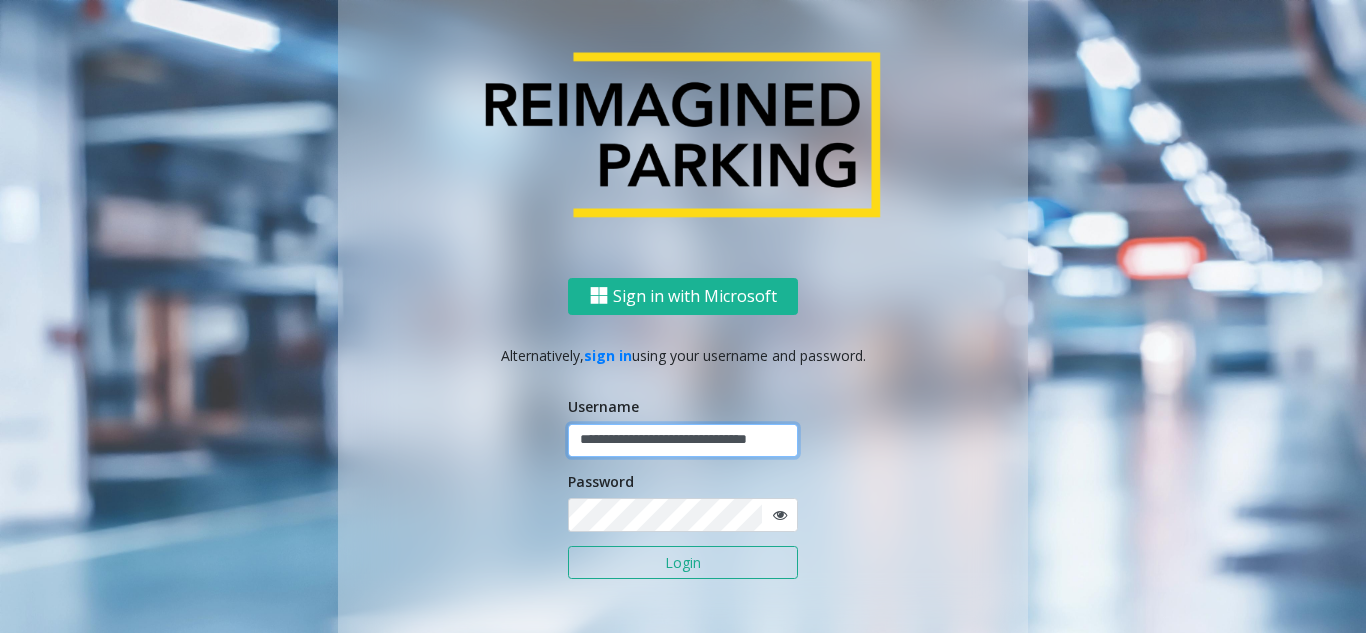 scroll, scrollTop: 0, scrollLeft: 42, axis: horizontal 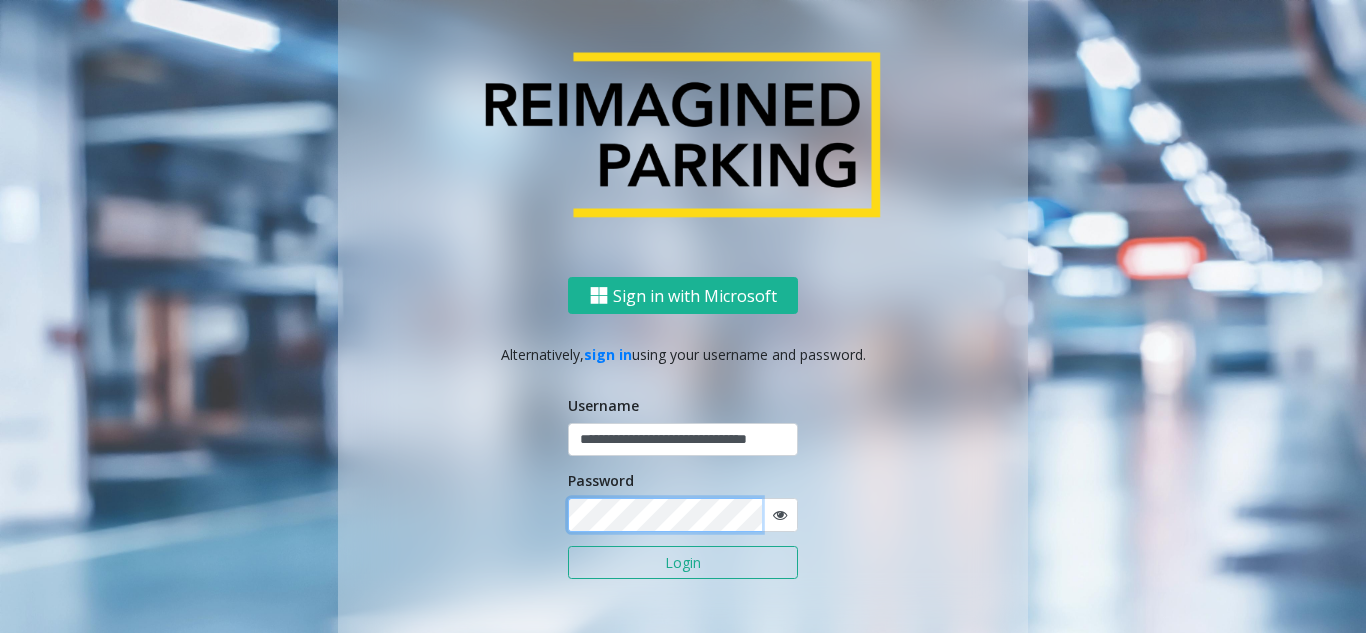 click on "Login" 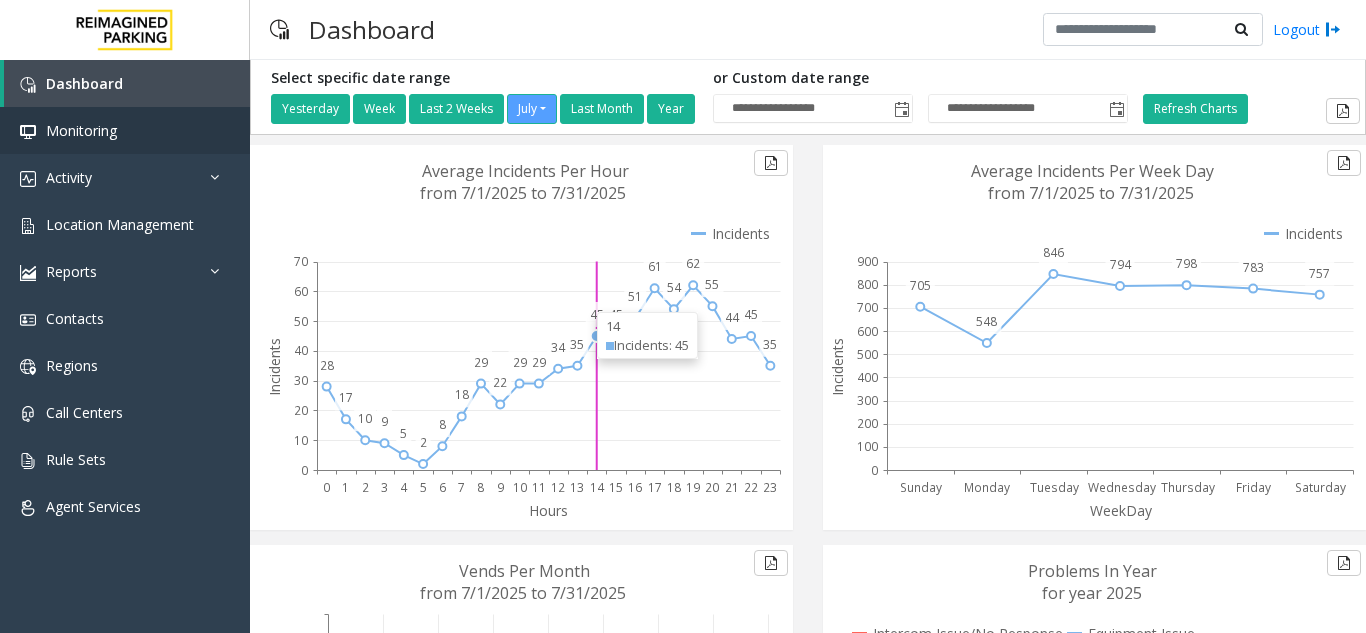 scroll, scrollTop: 0, scrollLeft: 0, axis: both 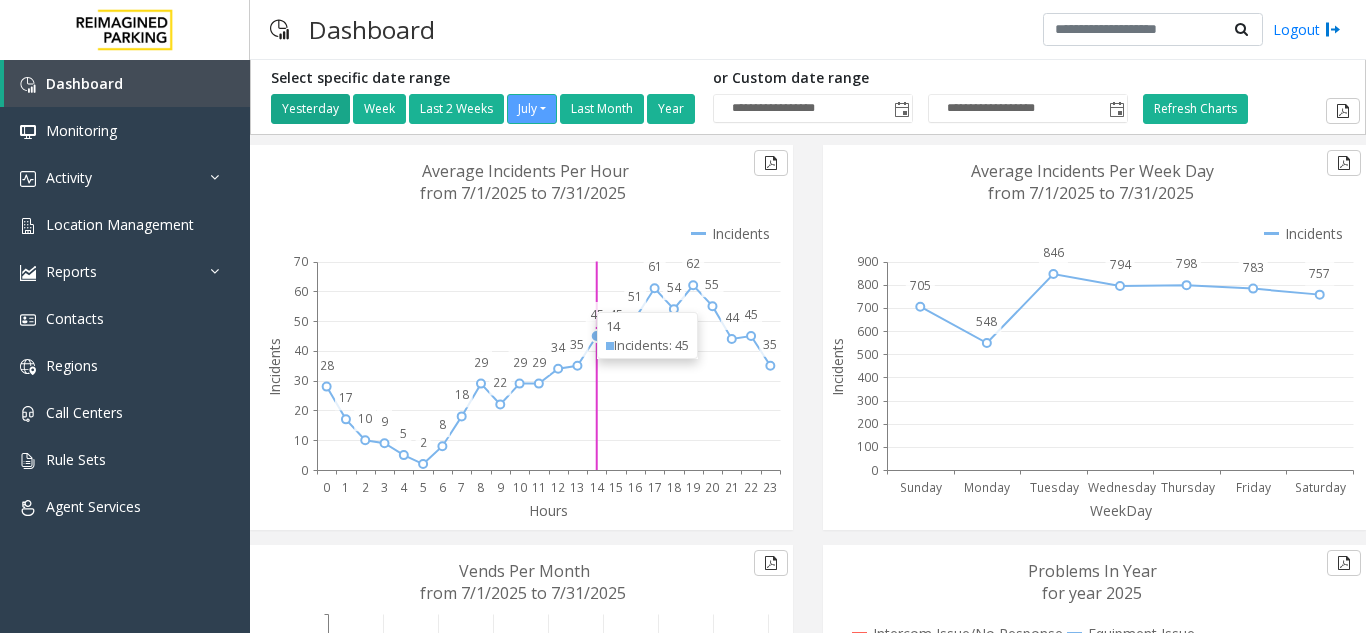 type 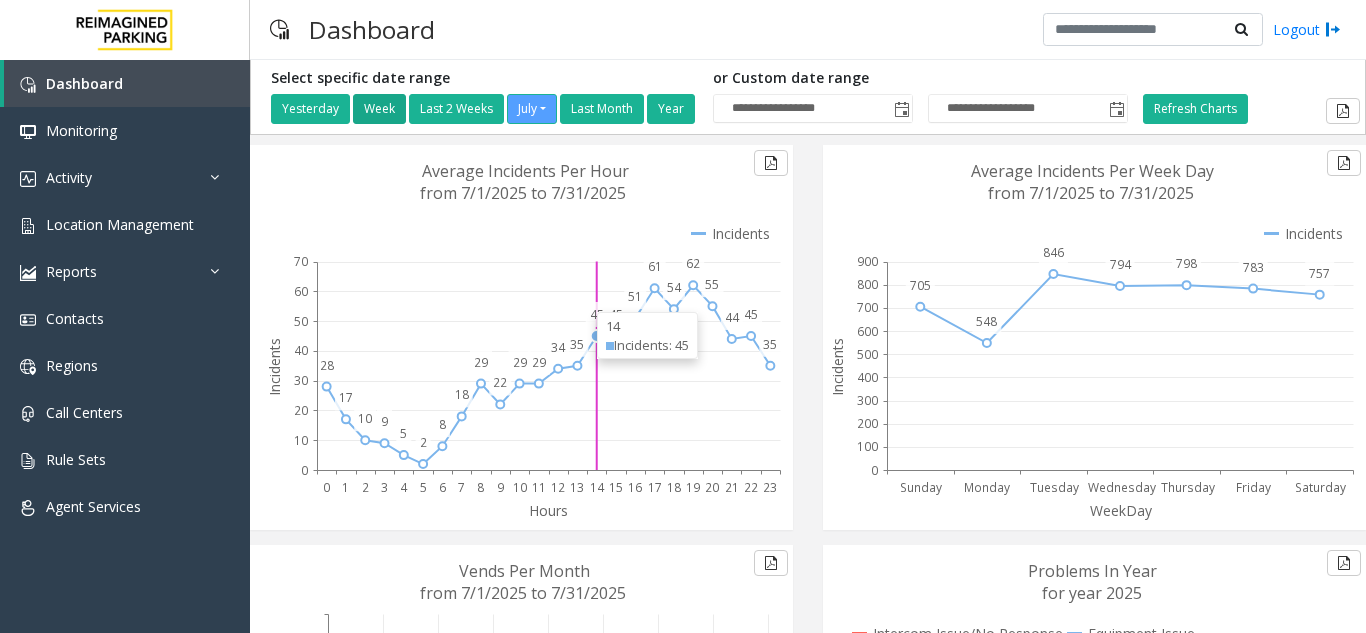 type 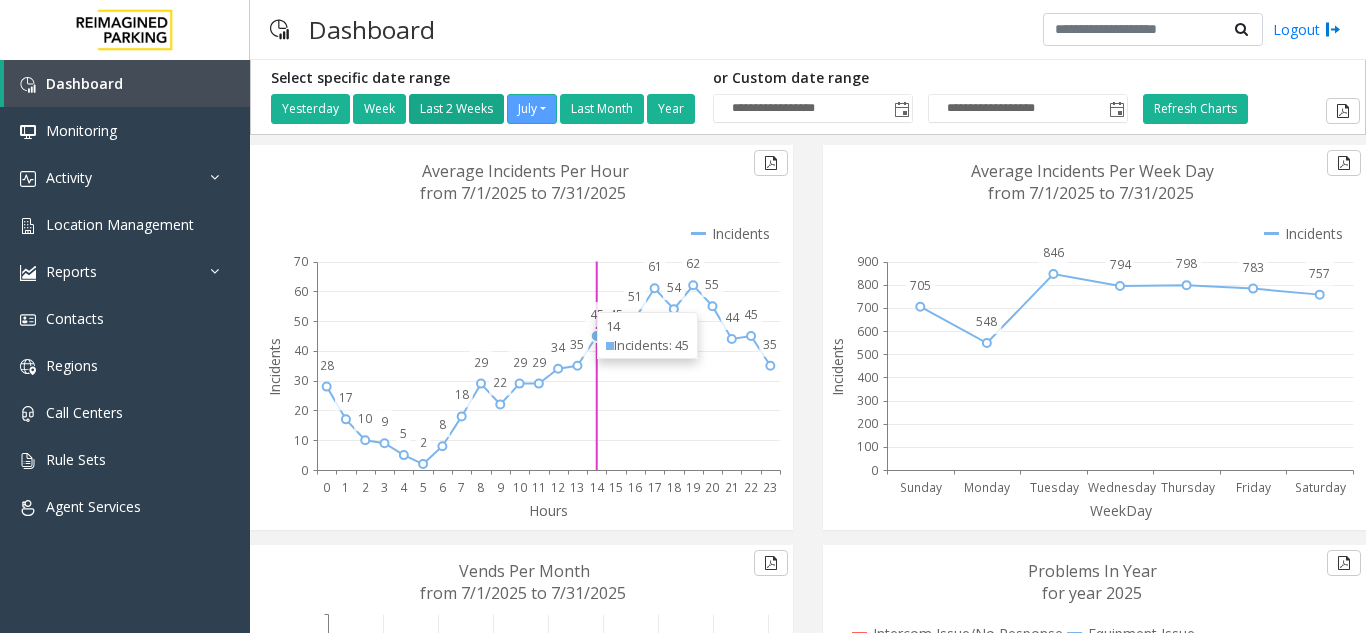 type 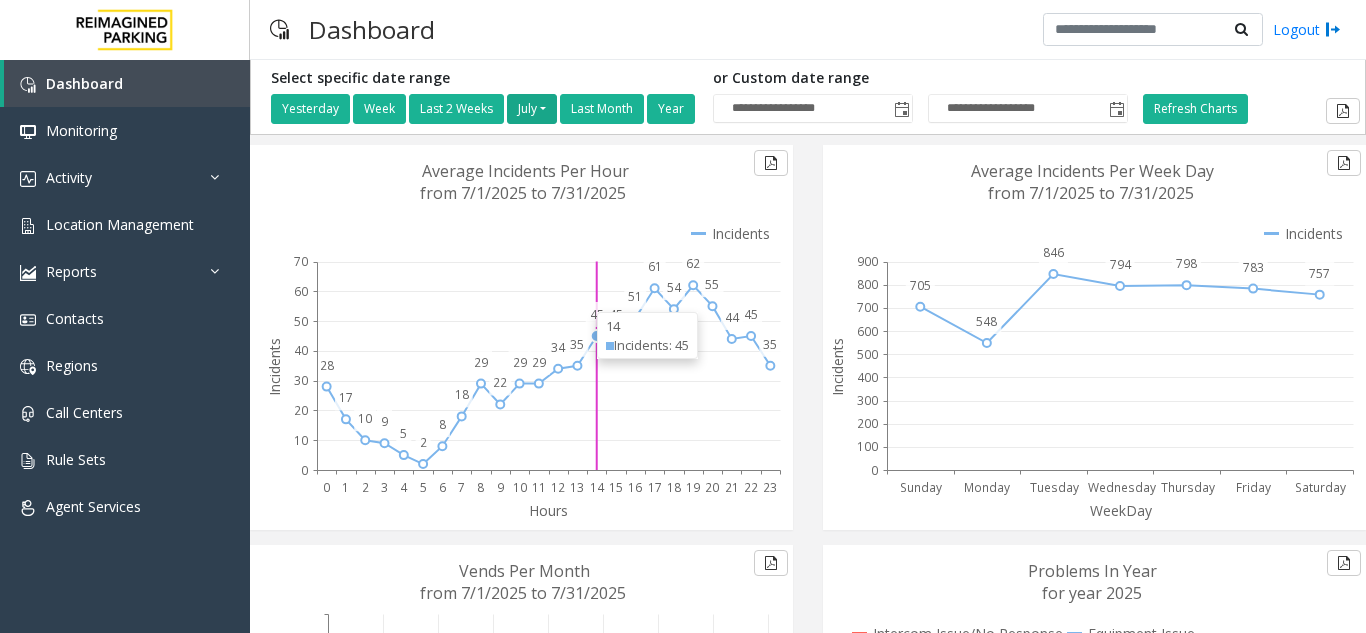 type 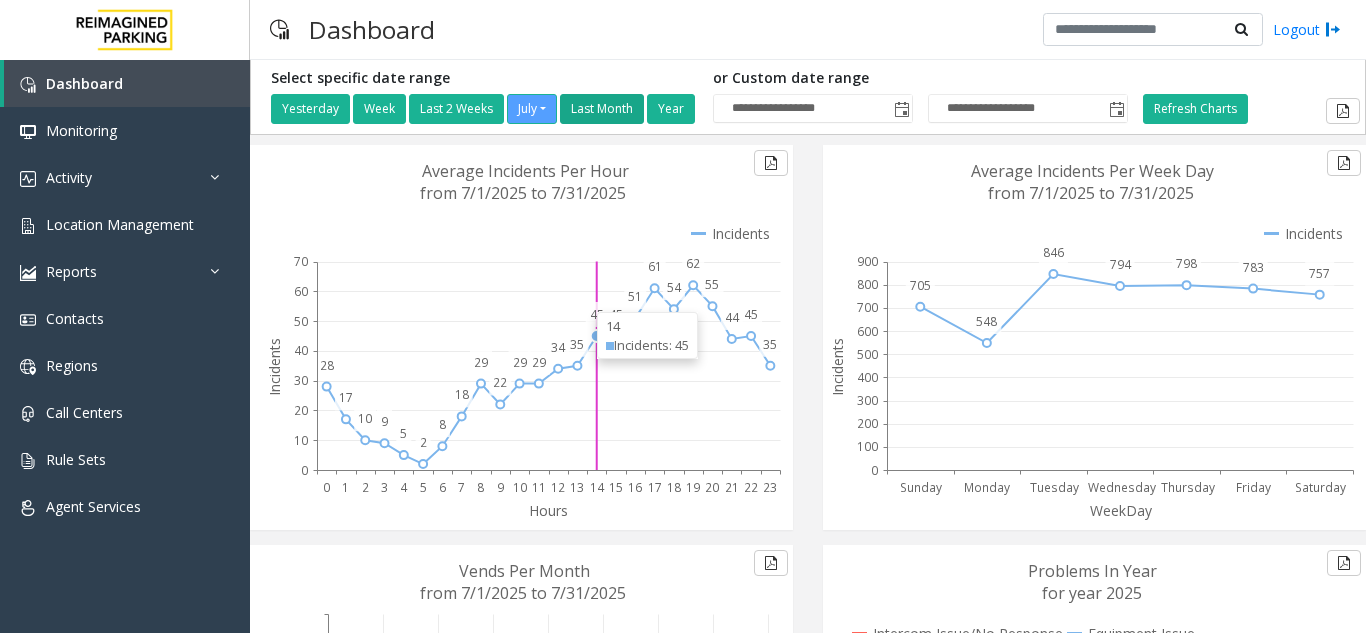 type 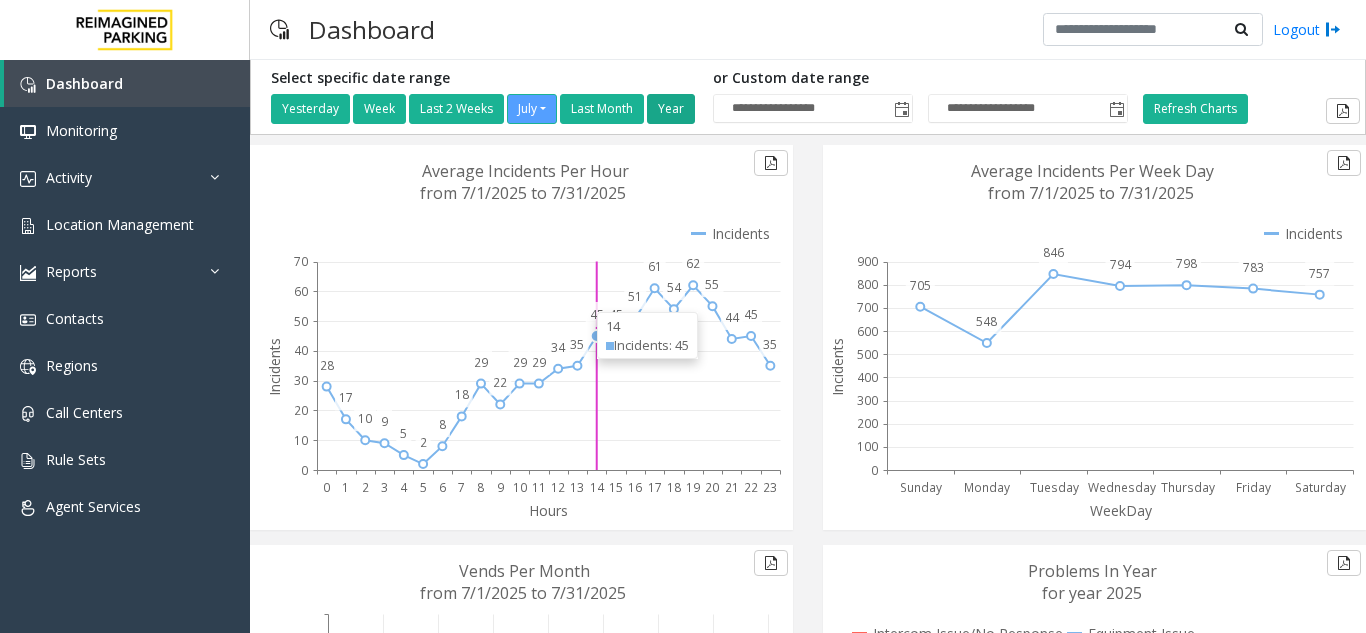 type 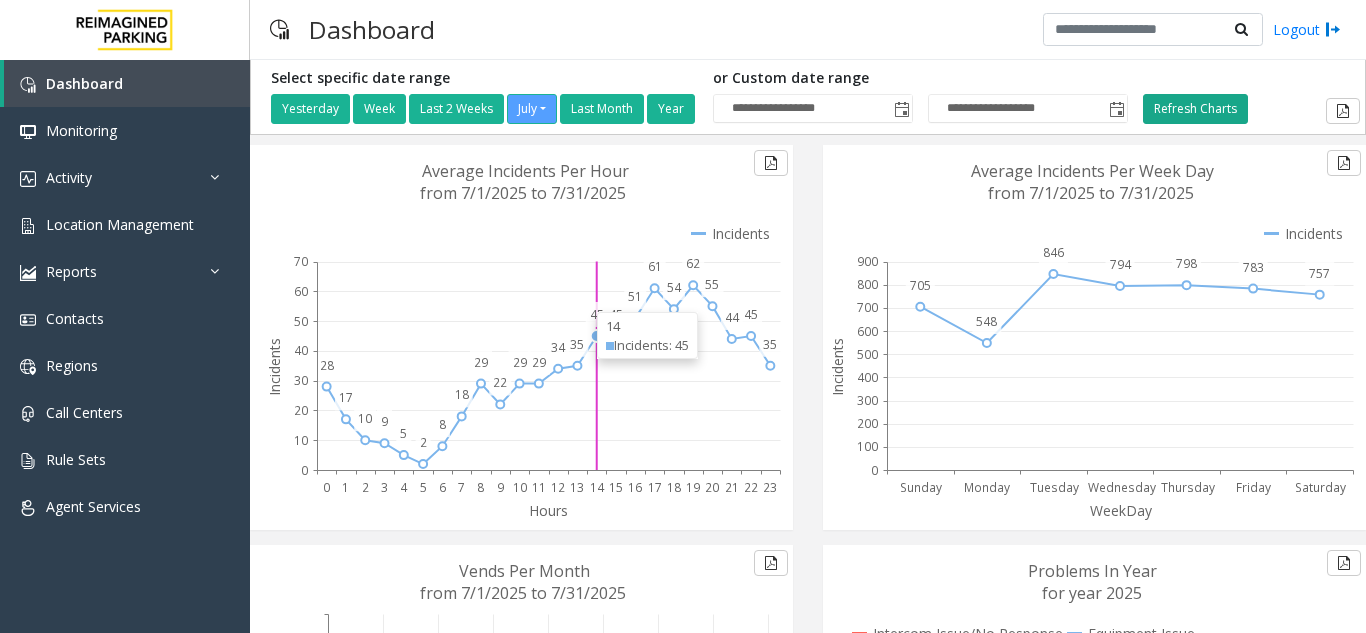 type 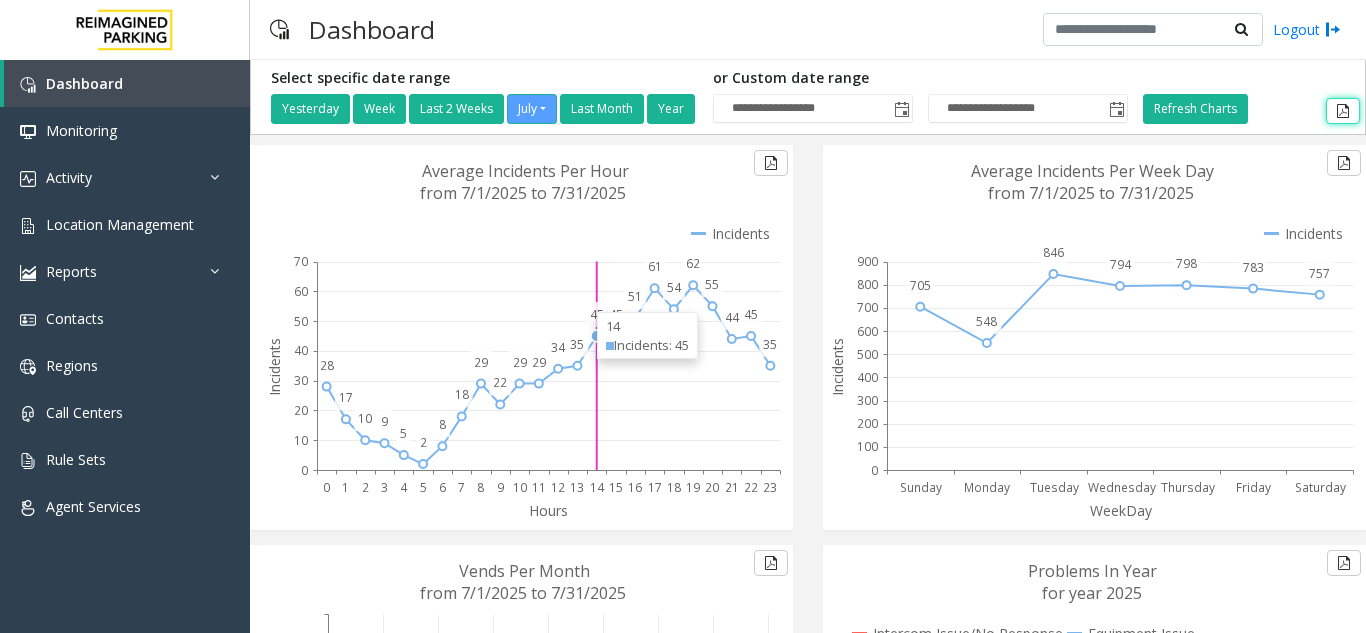 type 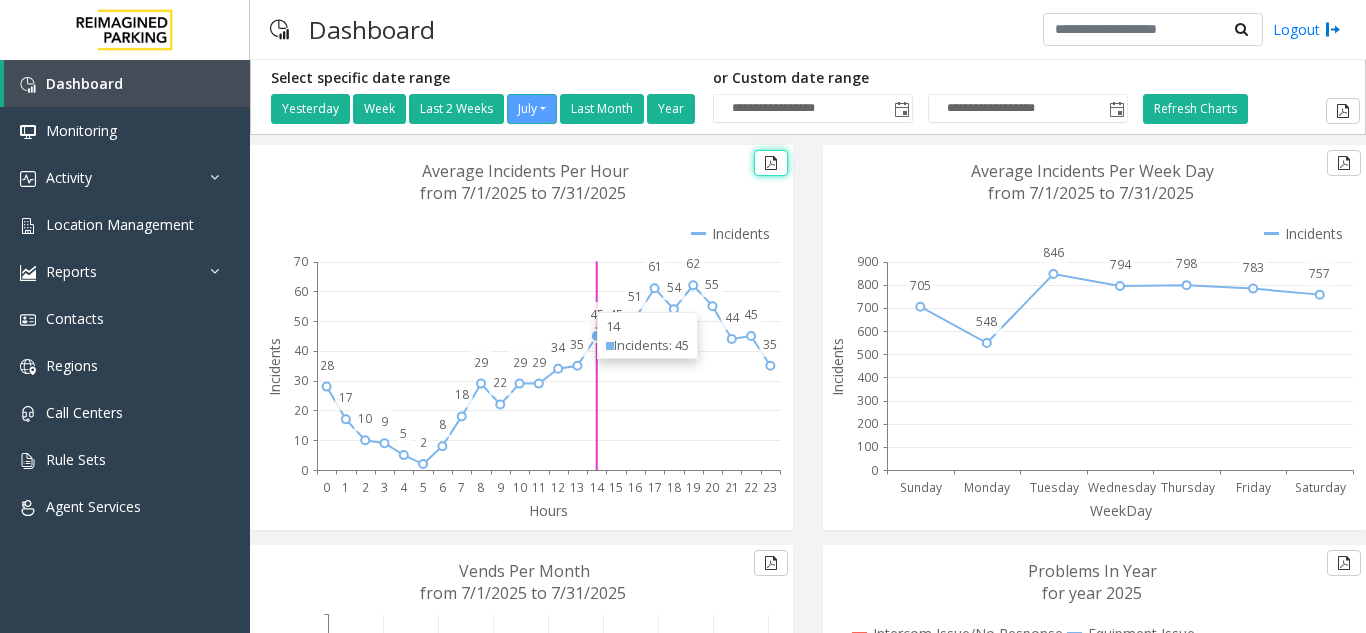 type 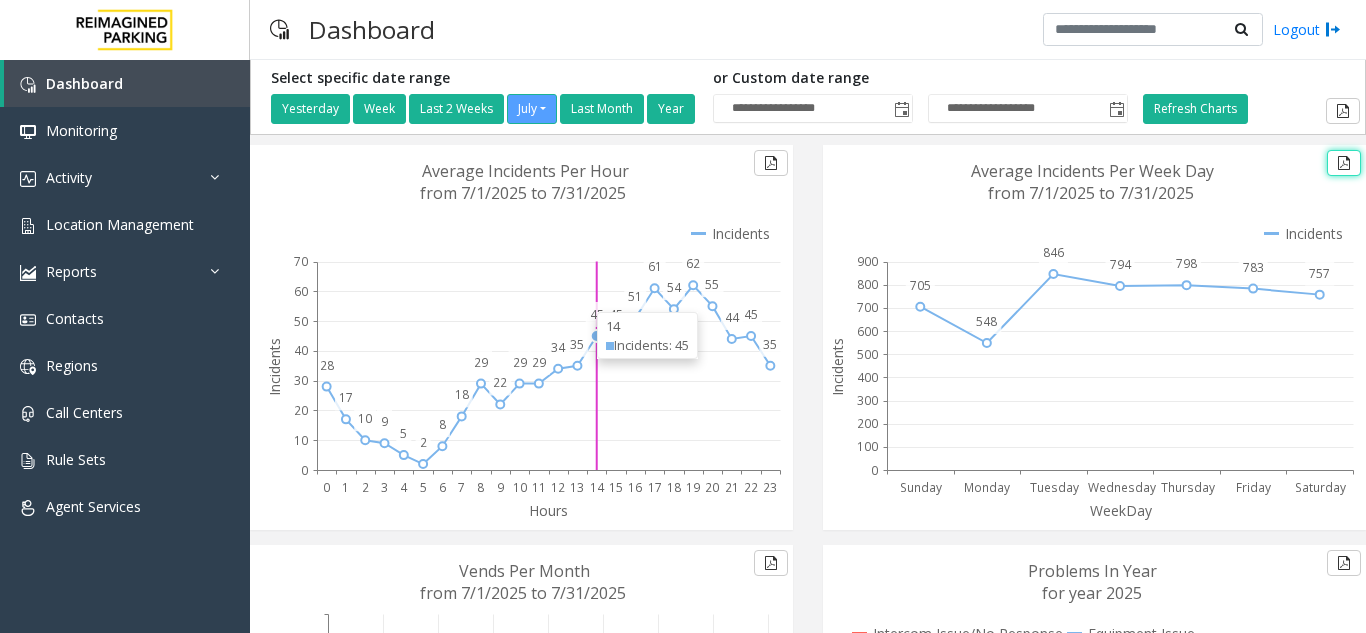 type 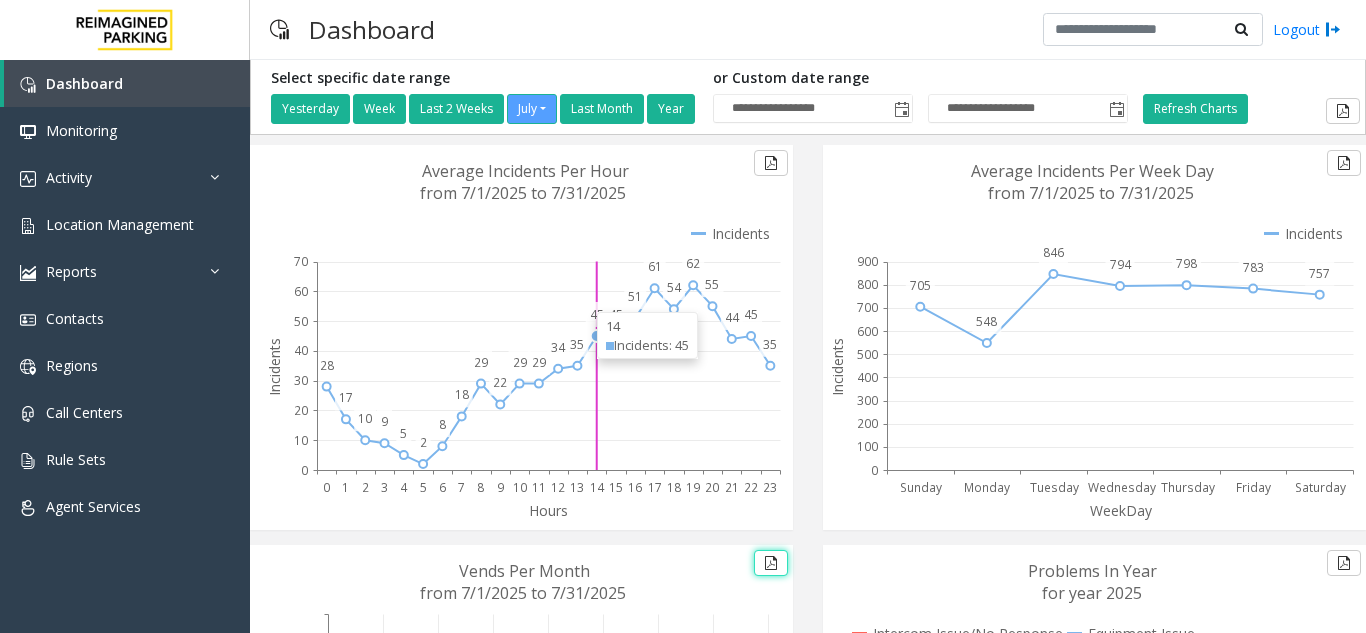 type 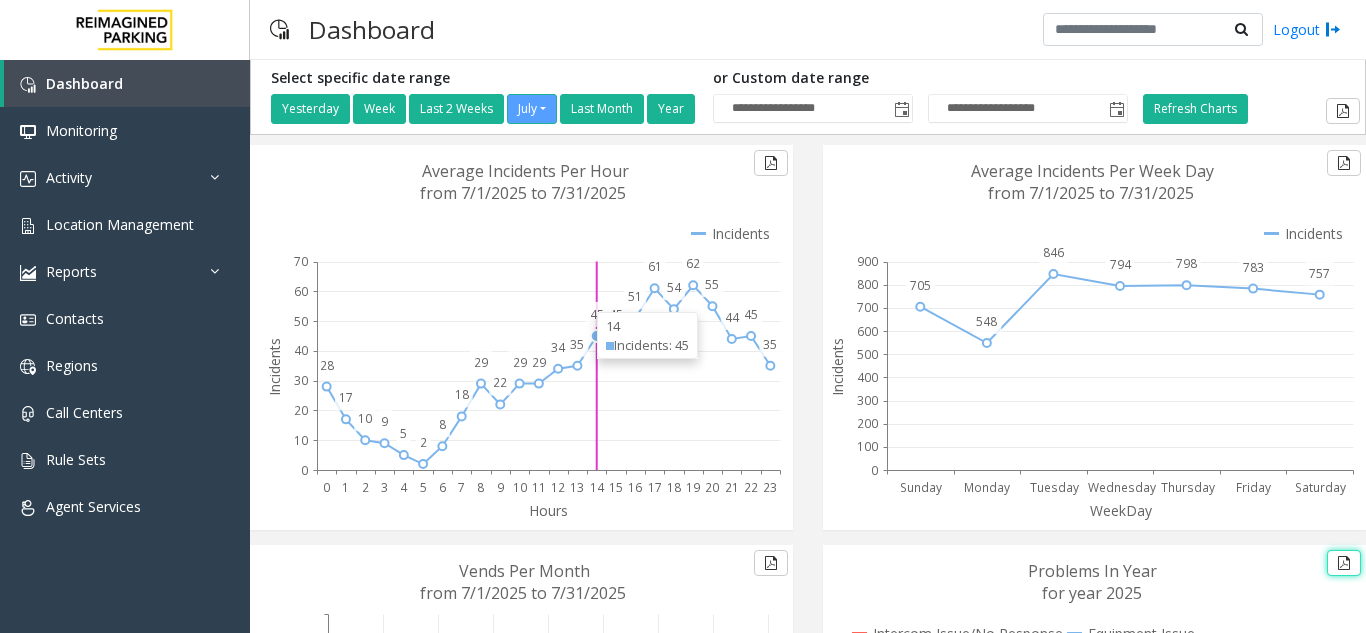type 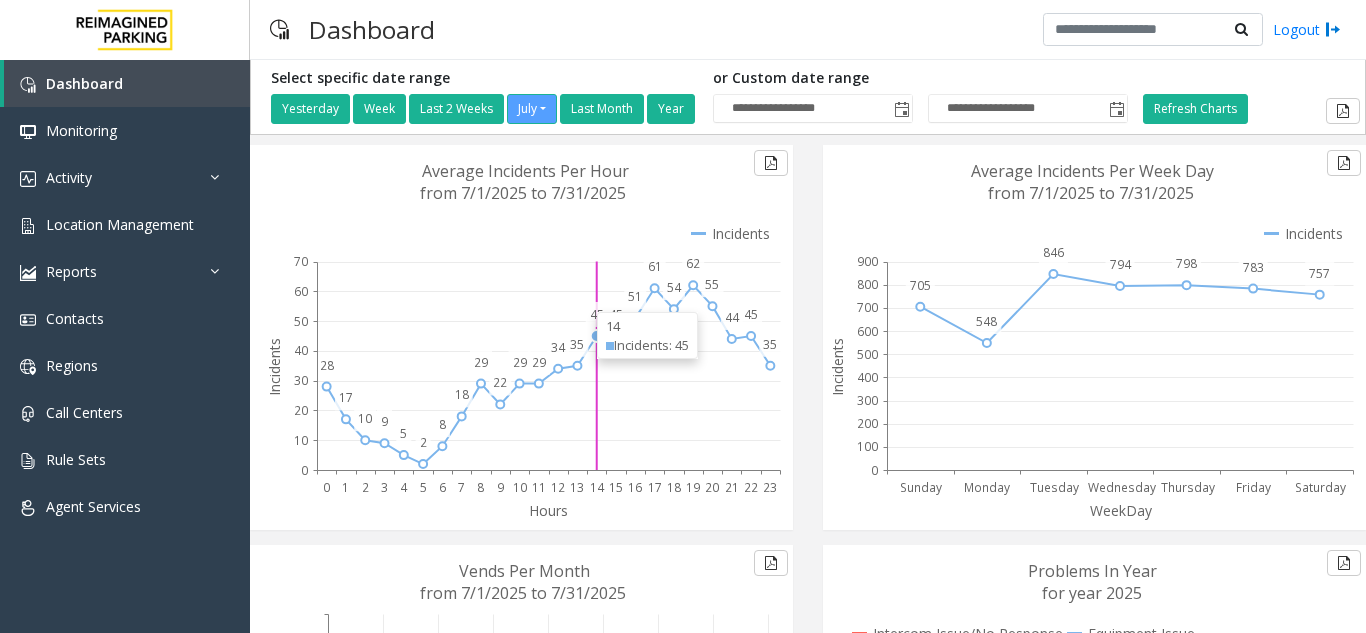 scroll, scrollTop: 211, scrollLeft: 0, axis: vertical 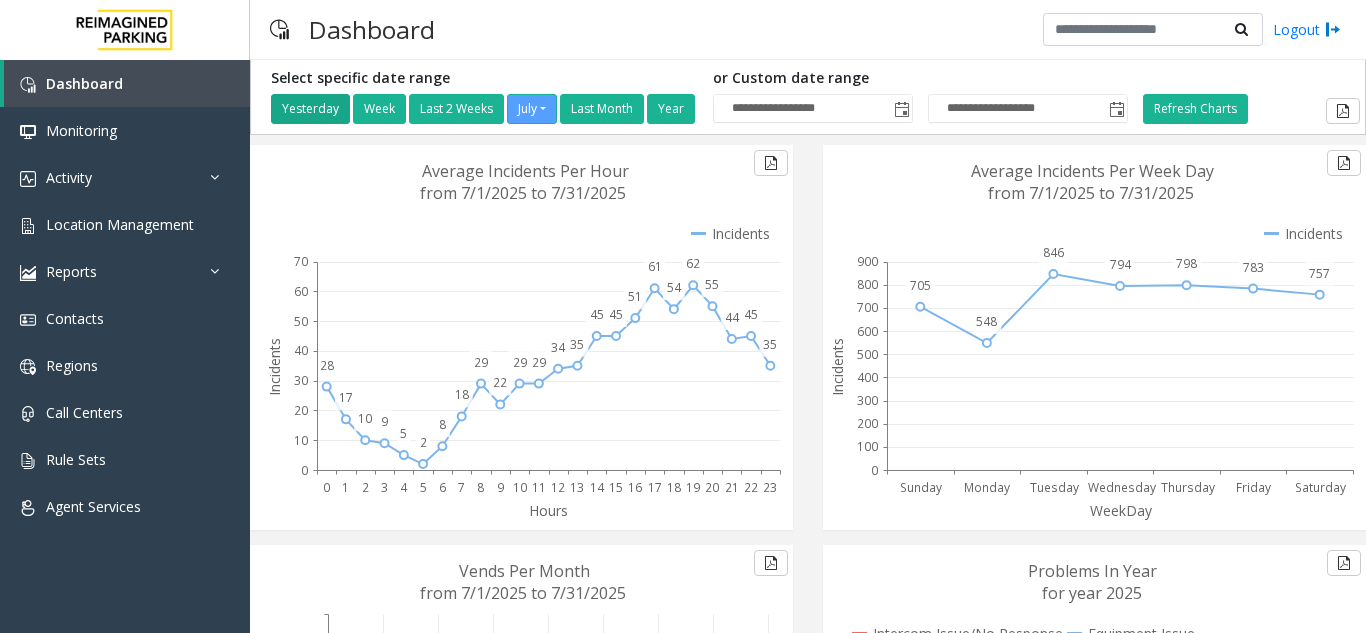 type 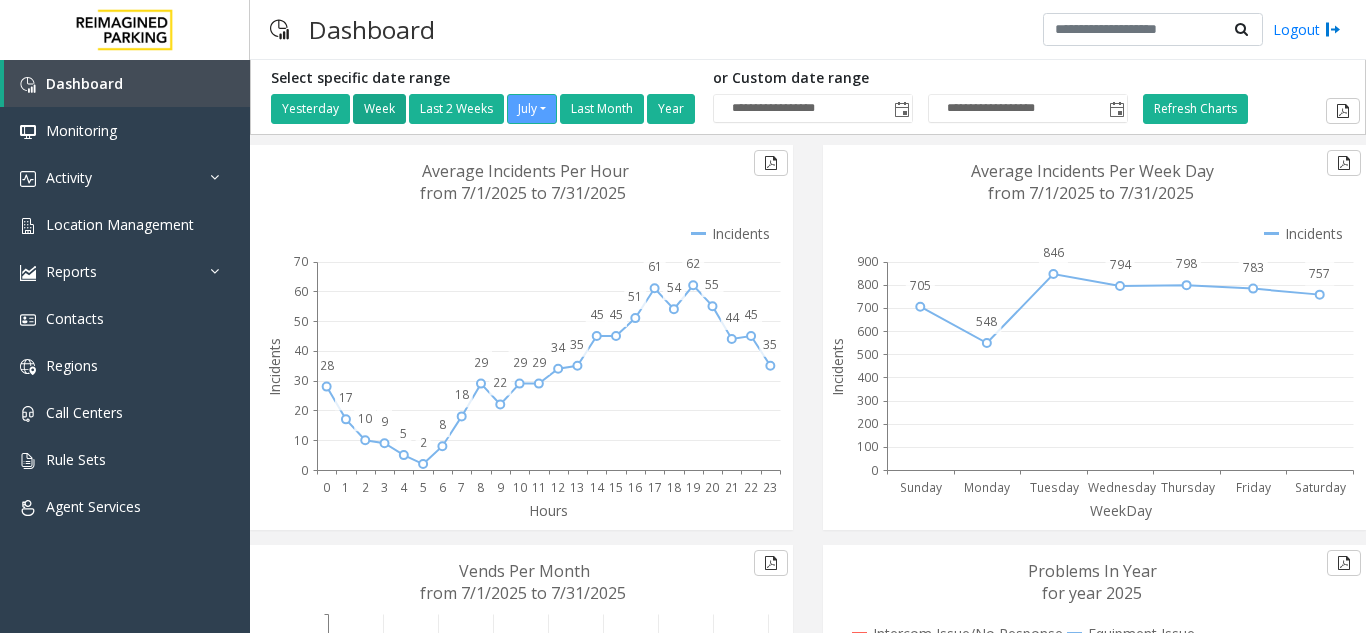 type 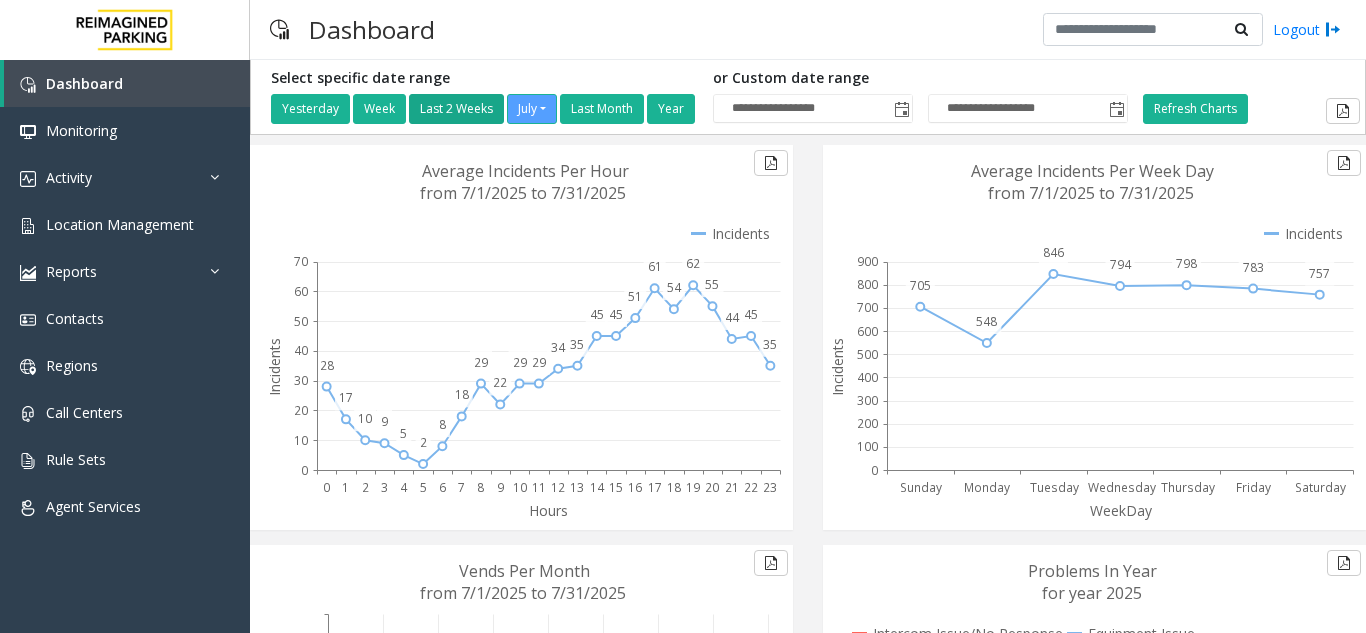 type 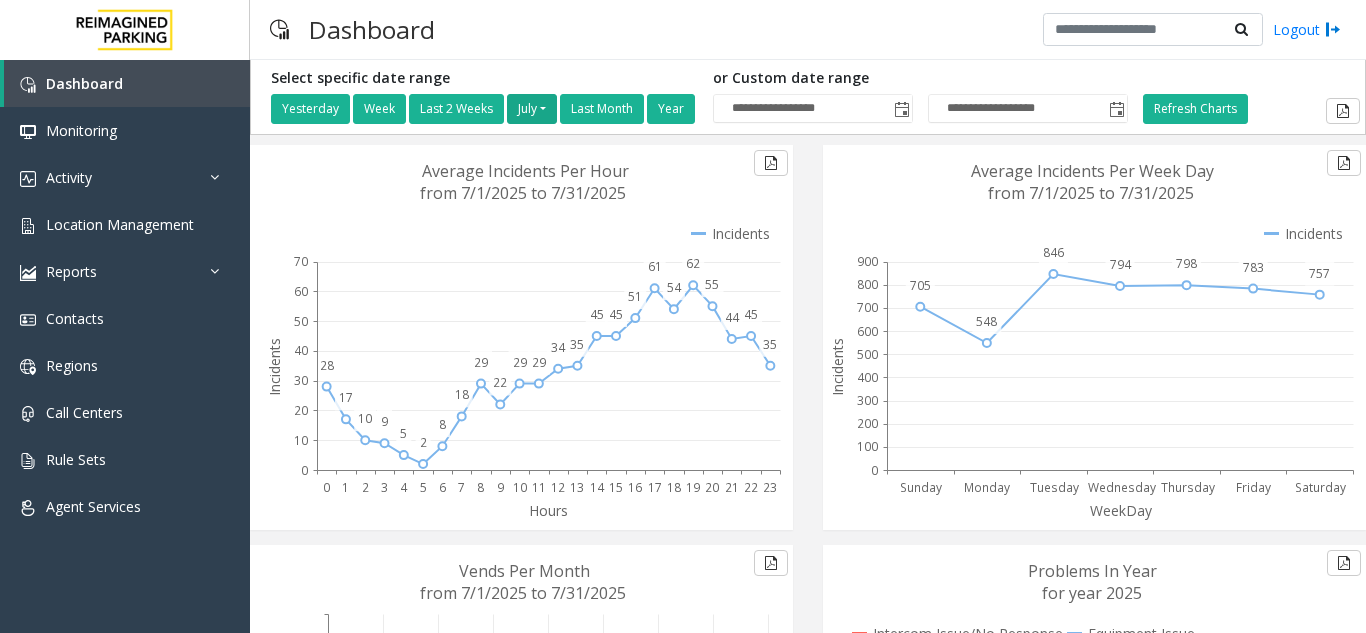type 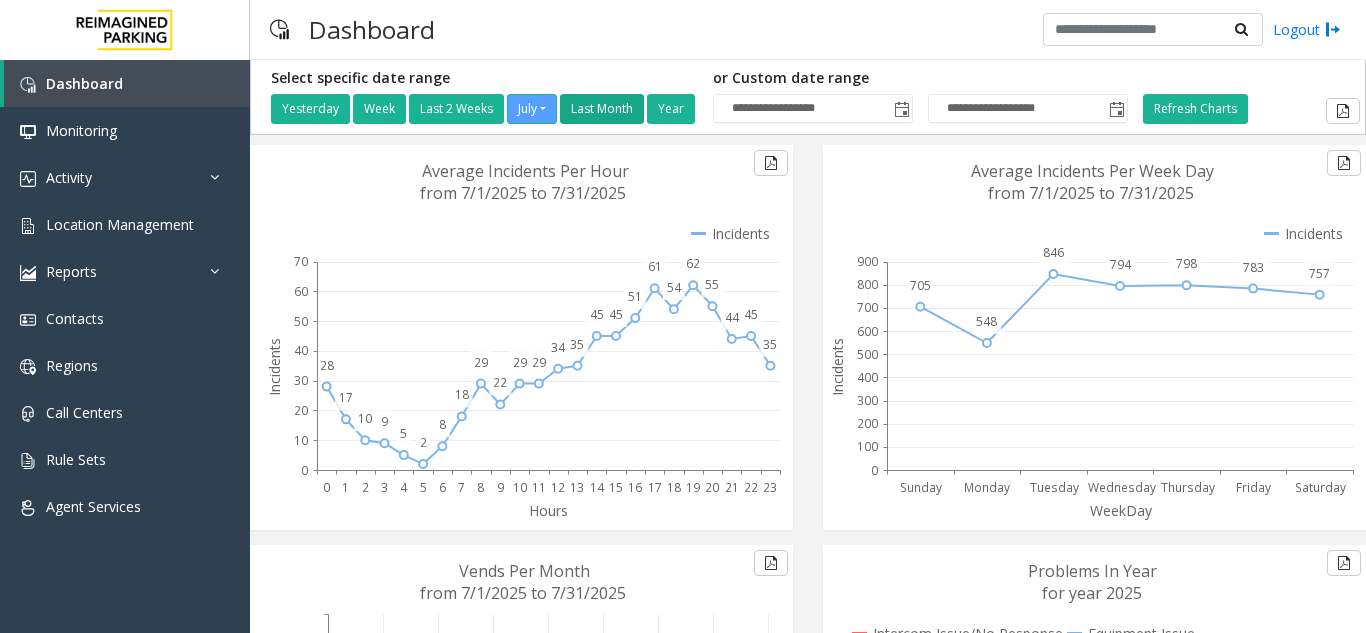 type 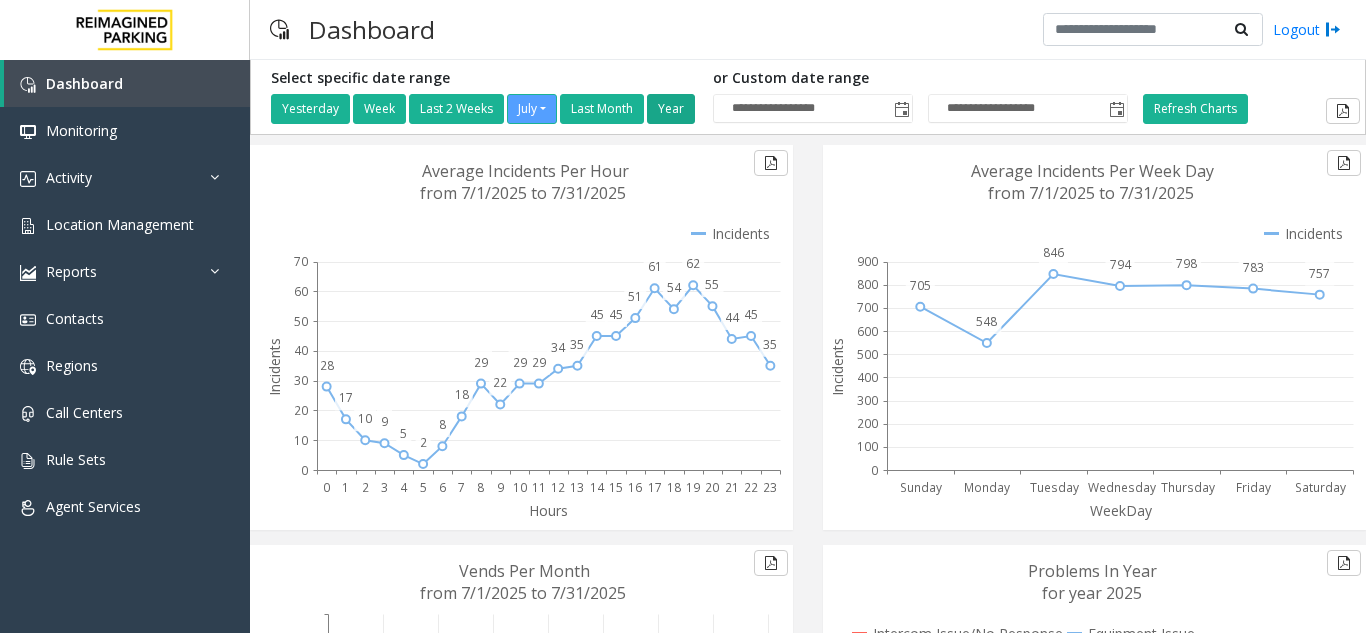 type 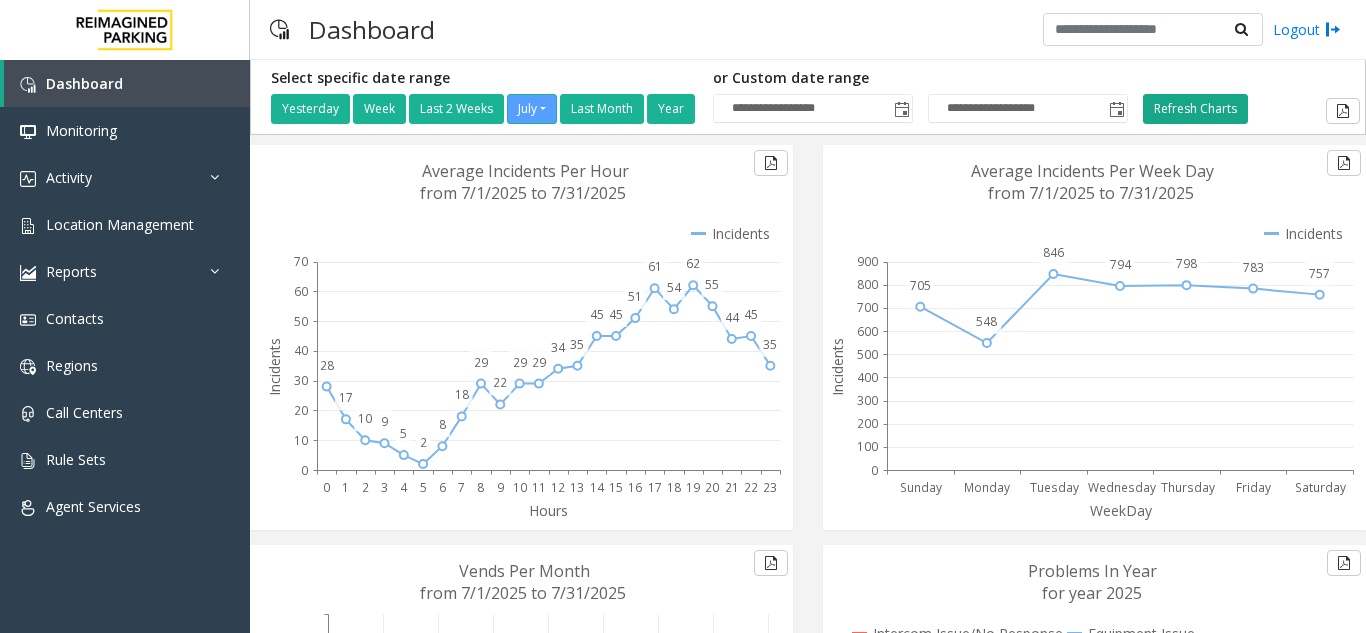 type 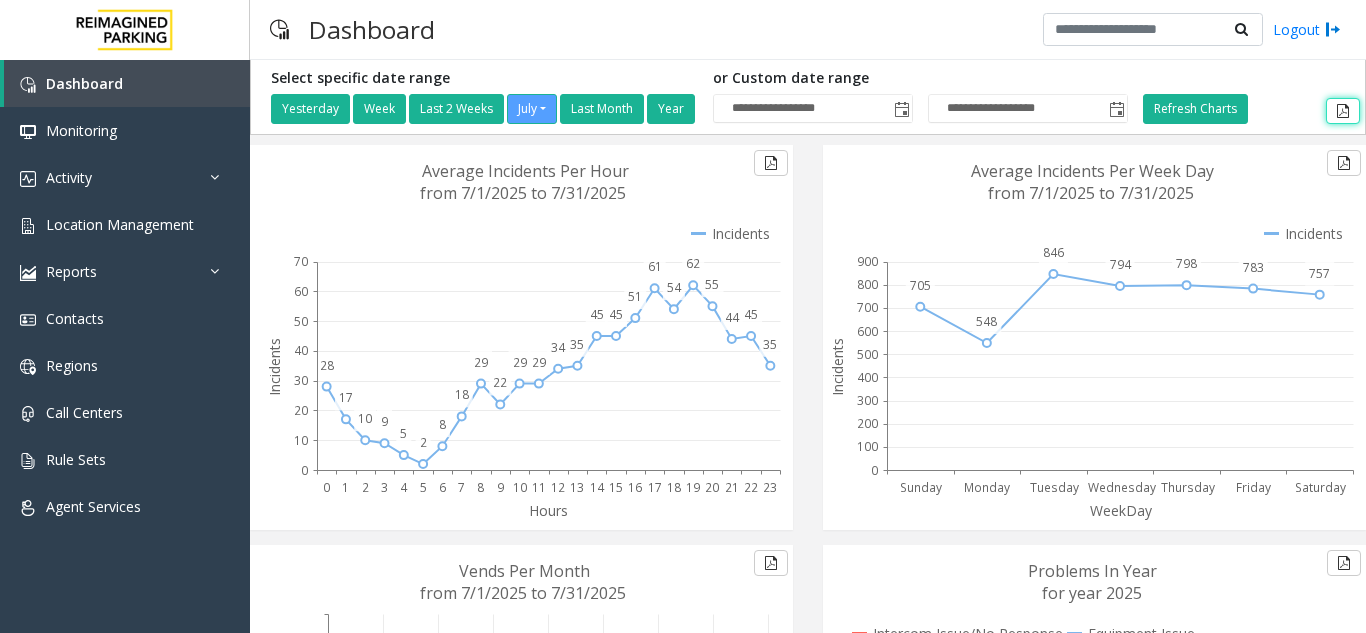 type 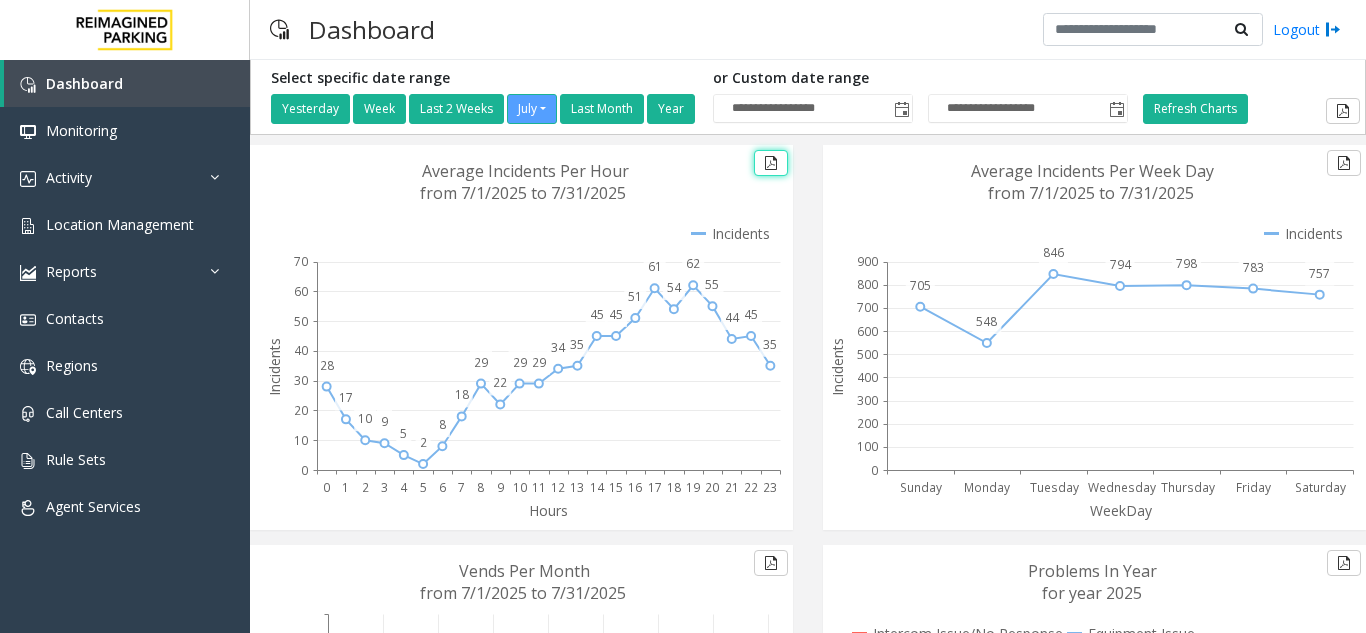 type 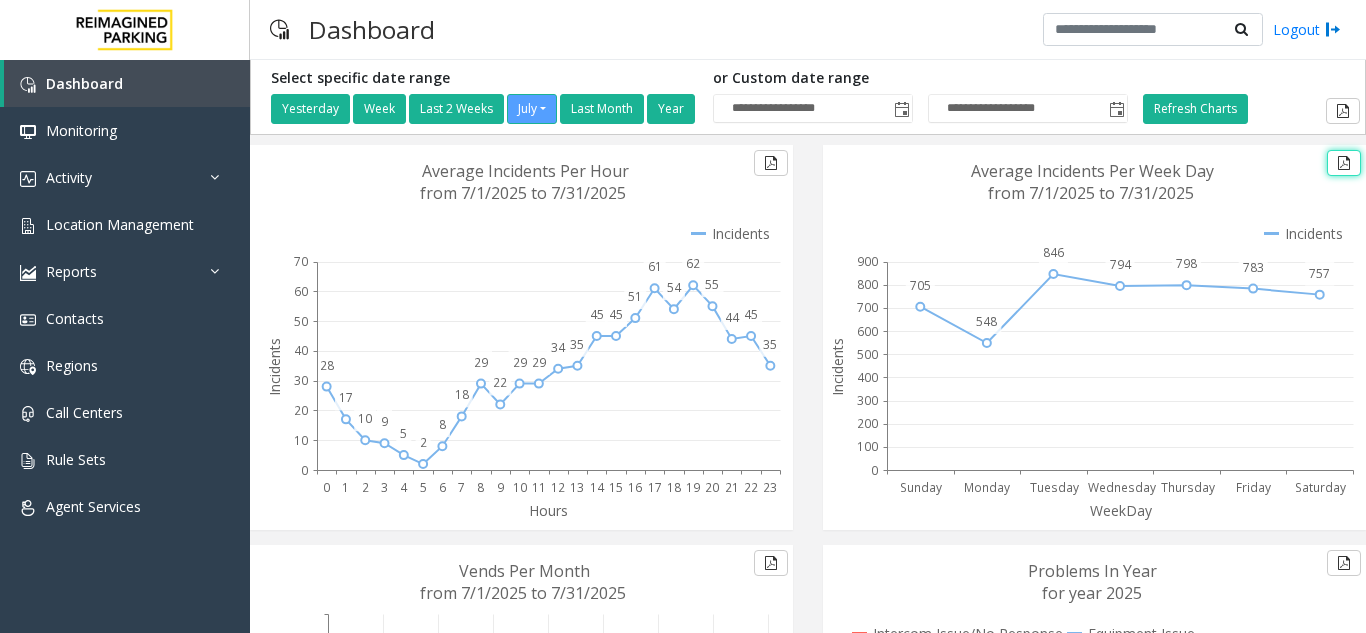 type 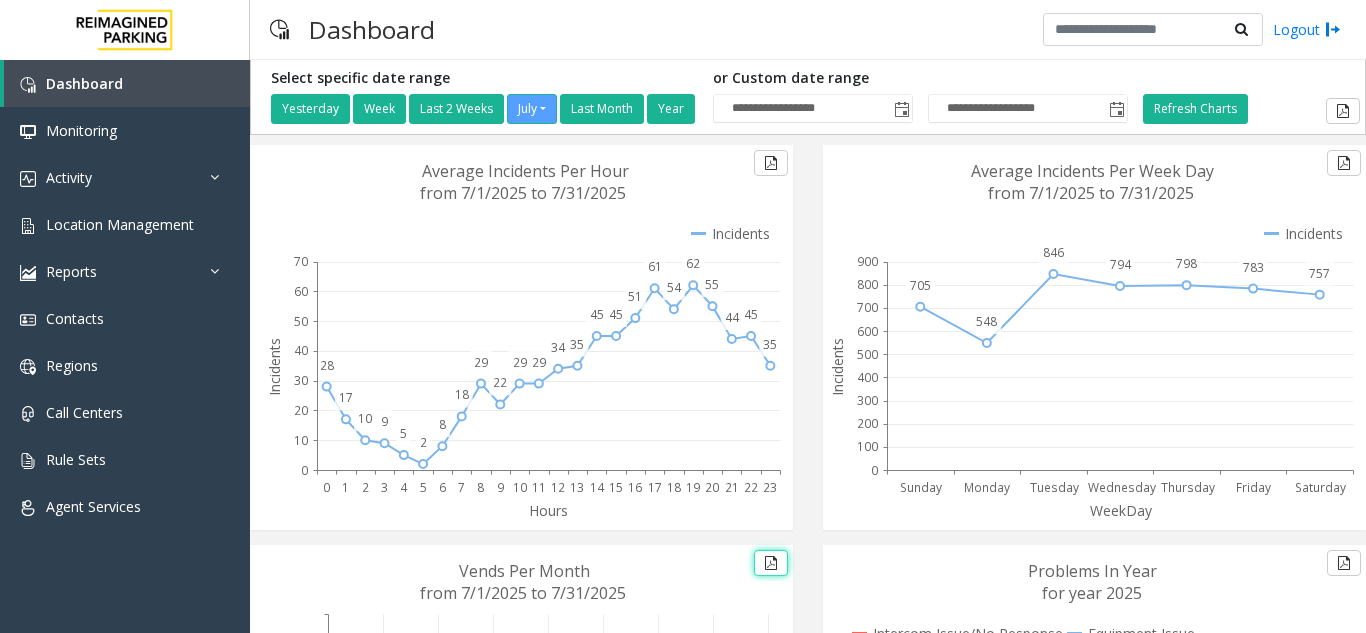 type 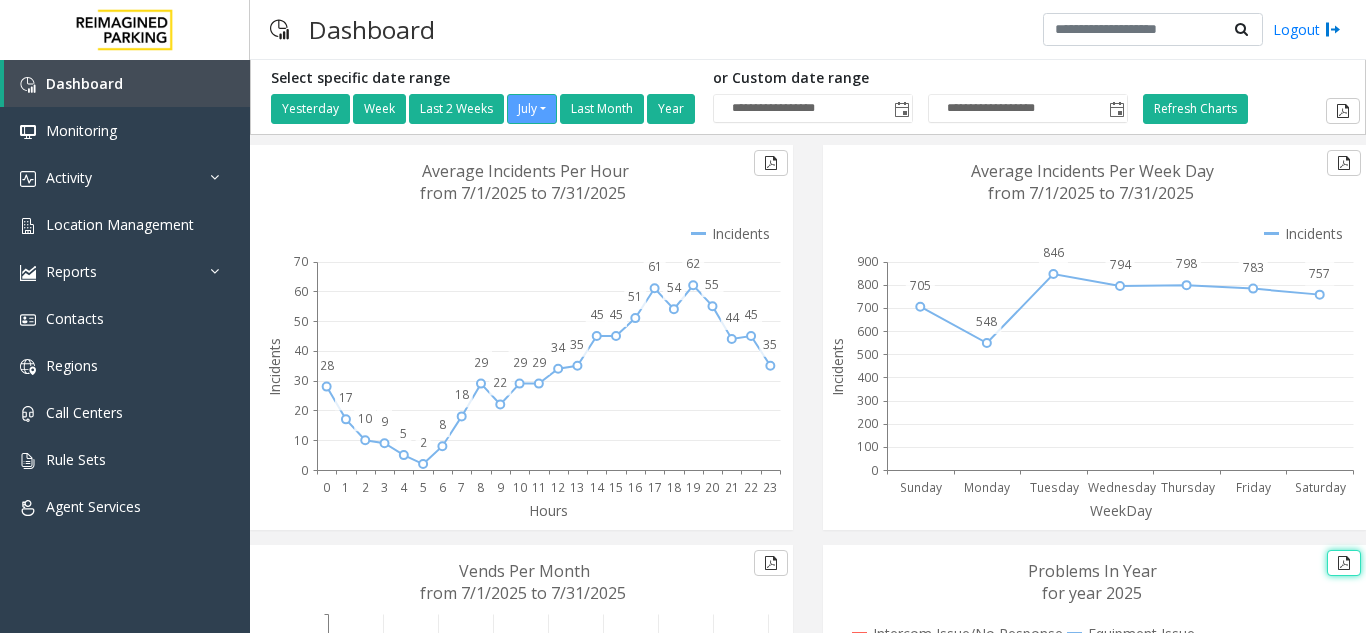 type 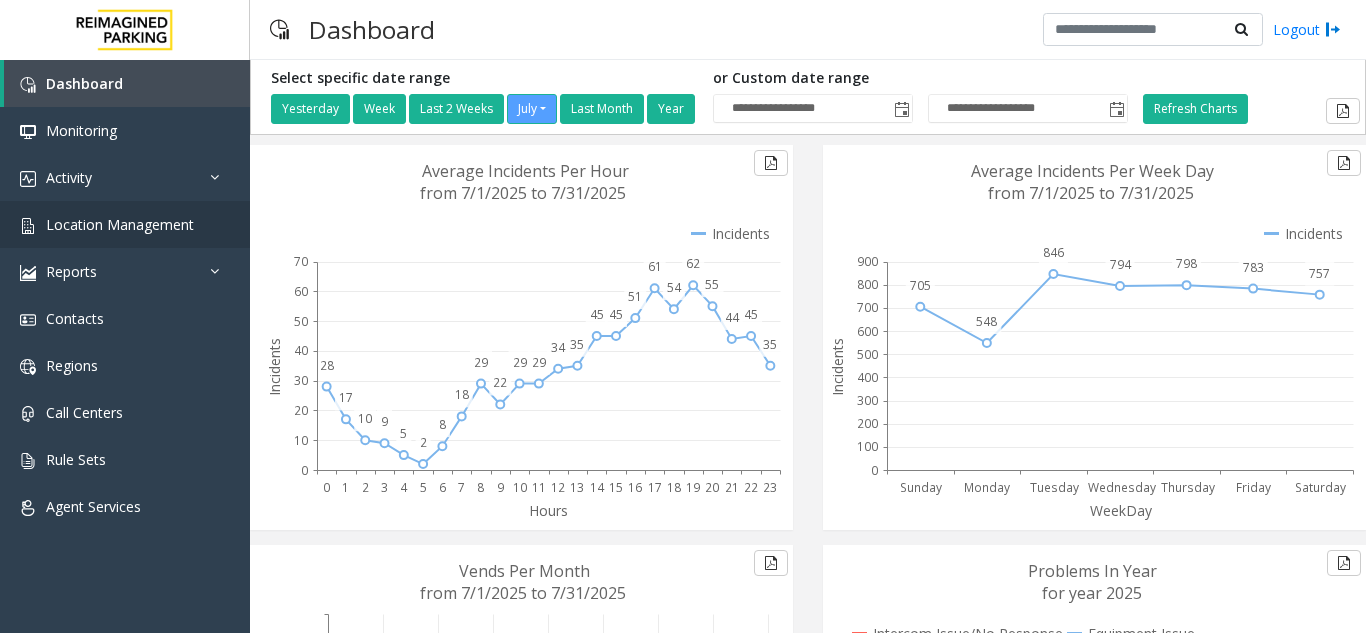 scroll, scrollTop: 211, scrollLeft: 0, axis: vertical 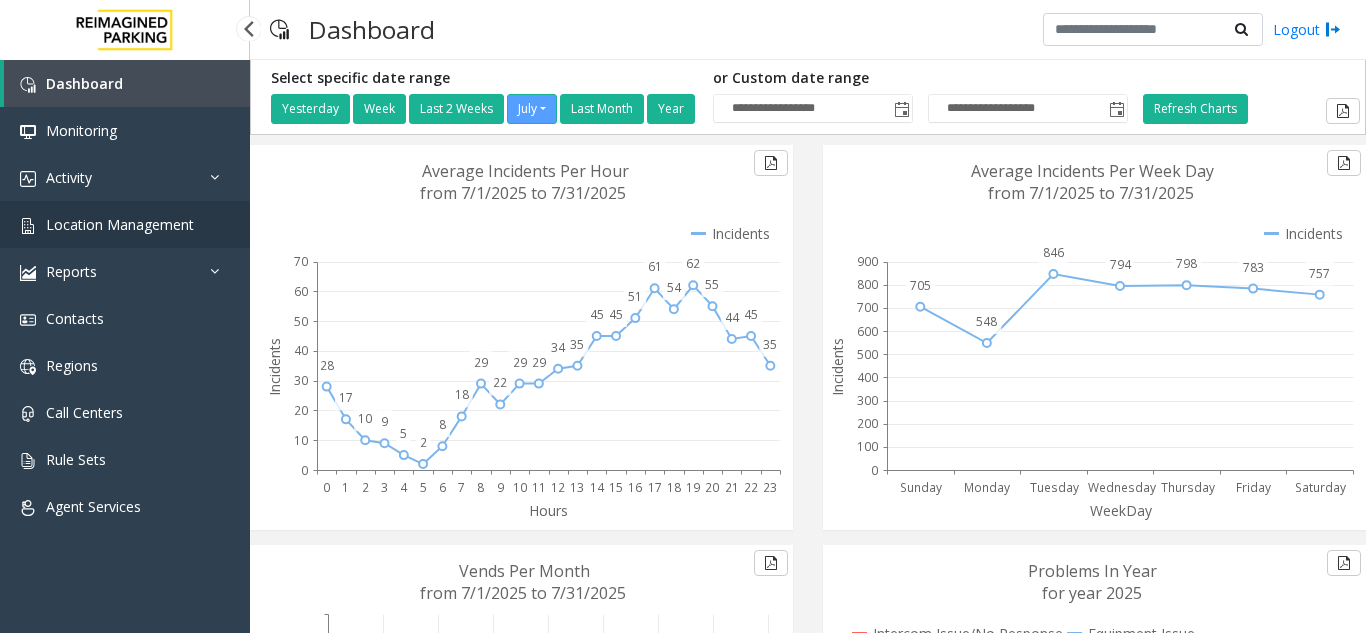 click on "Location Management" at bounding box center (120, 224) 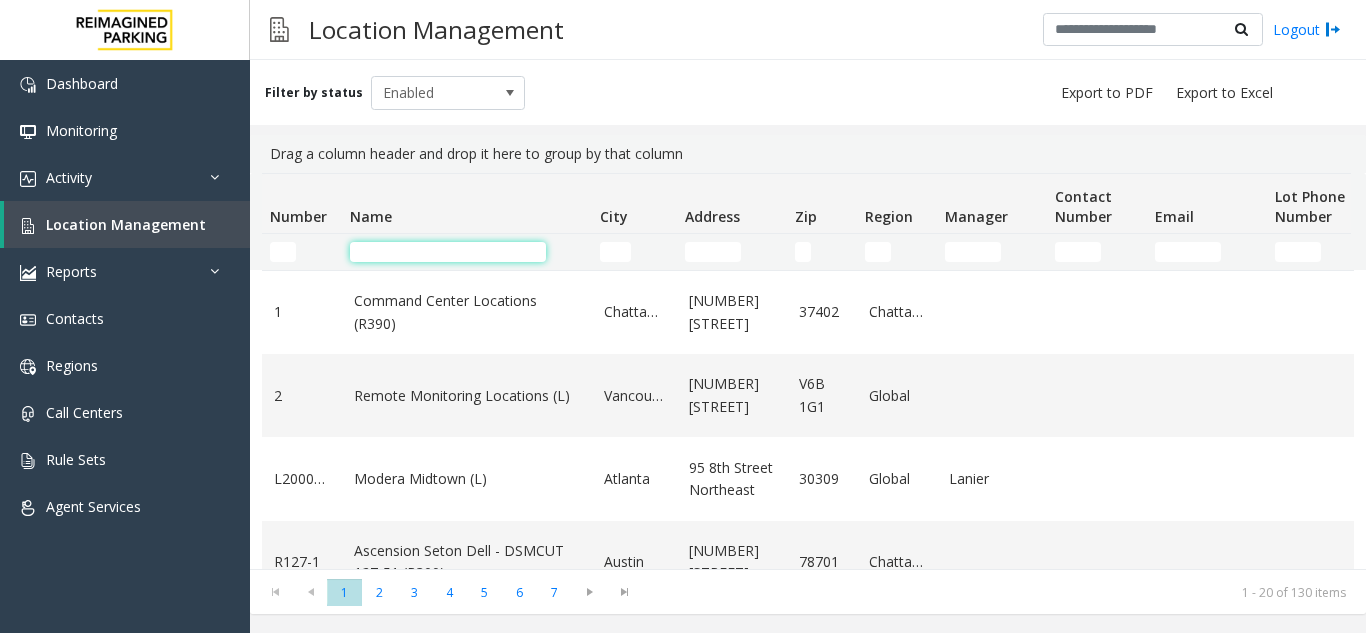 click 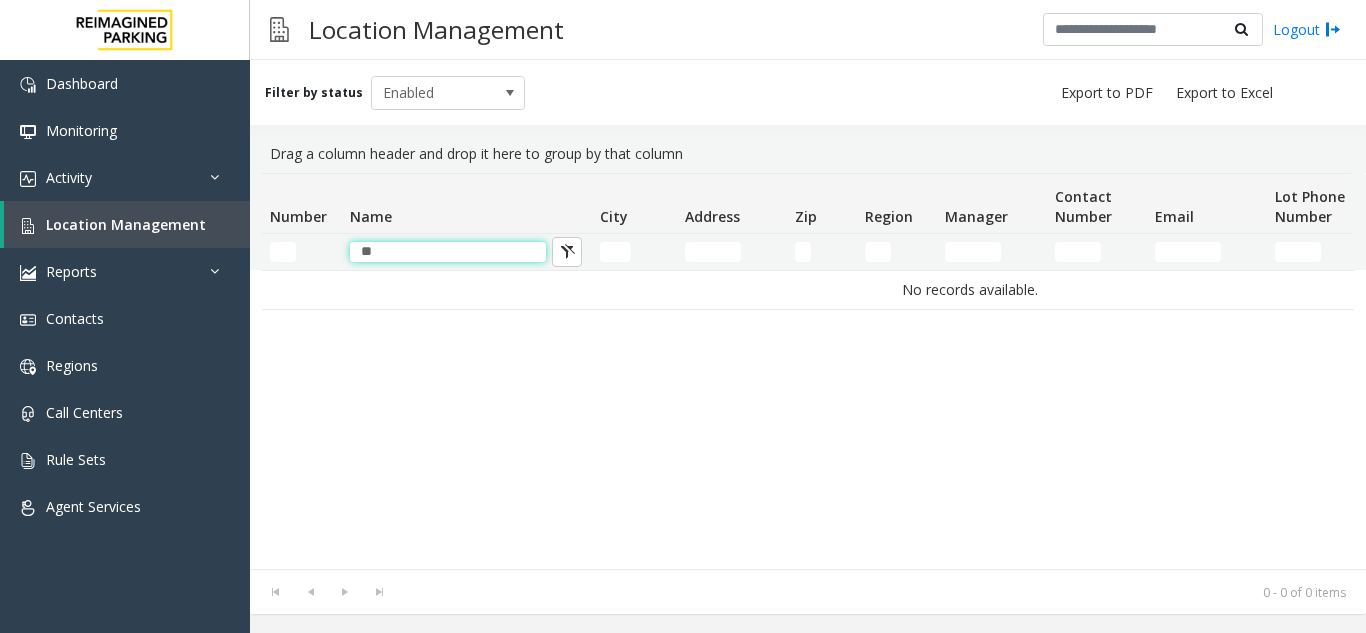 type on "*" 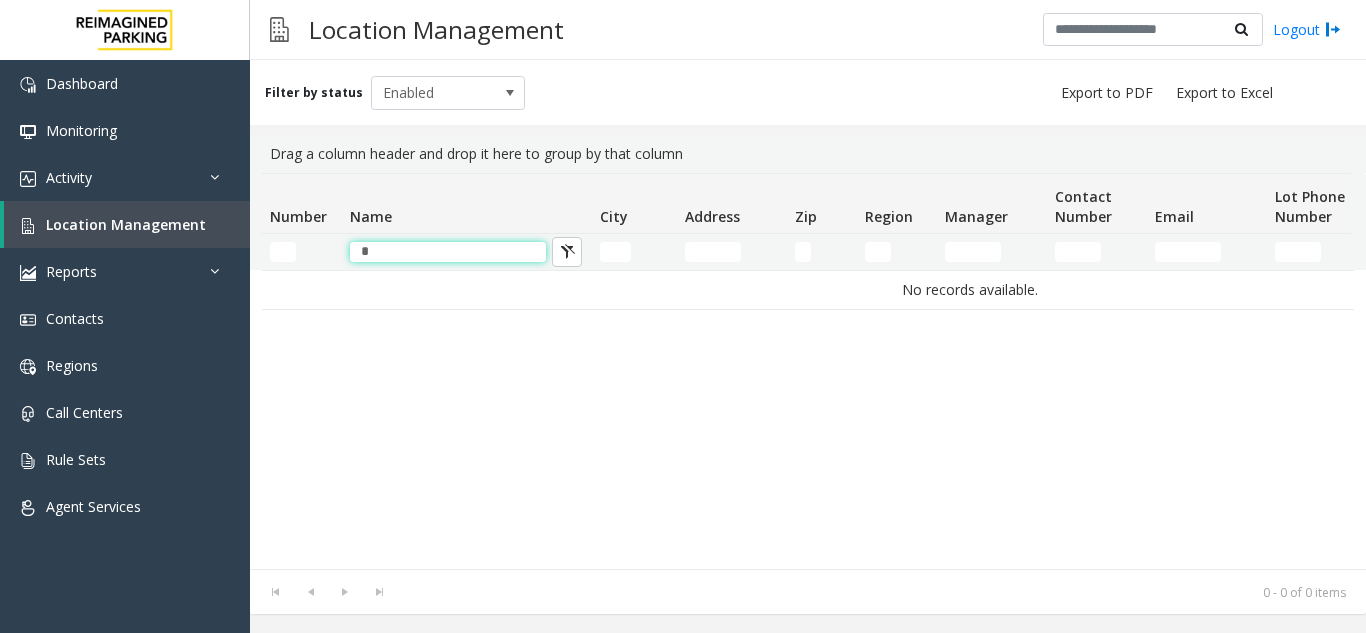 type 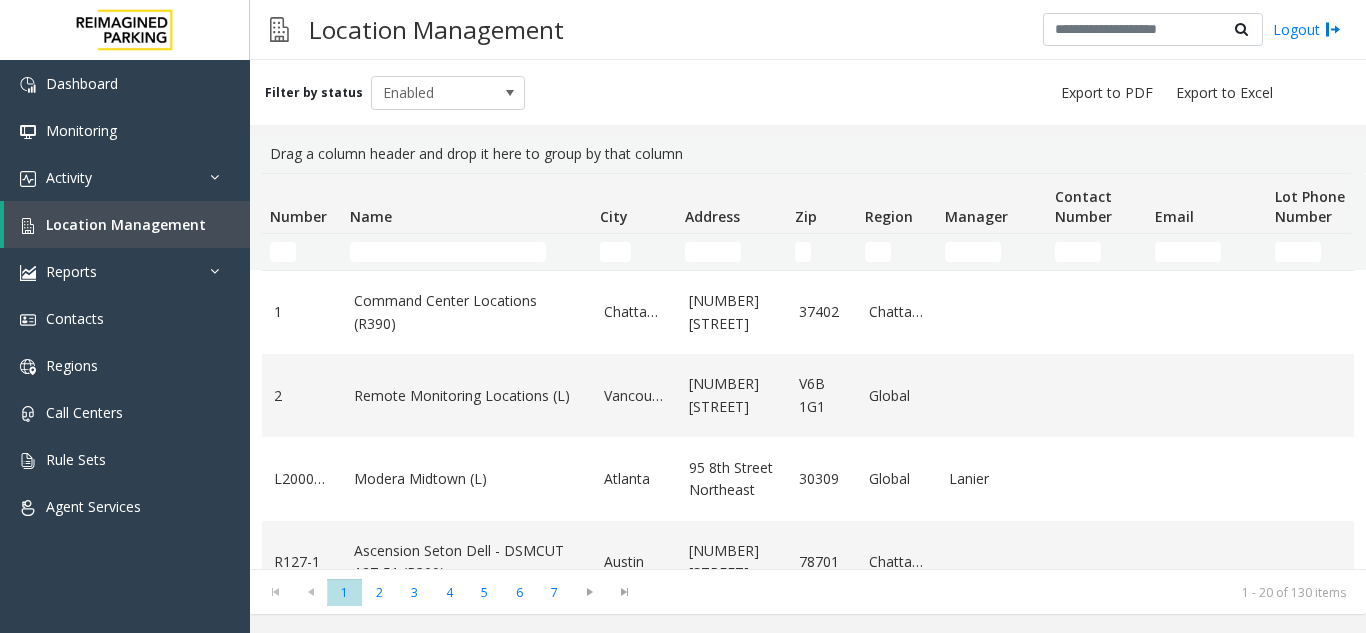 scroll, scrollTop: 0, scrollLeft: 0, axis: both 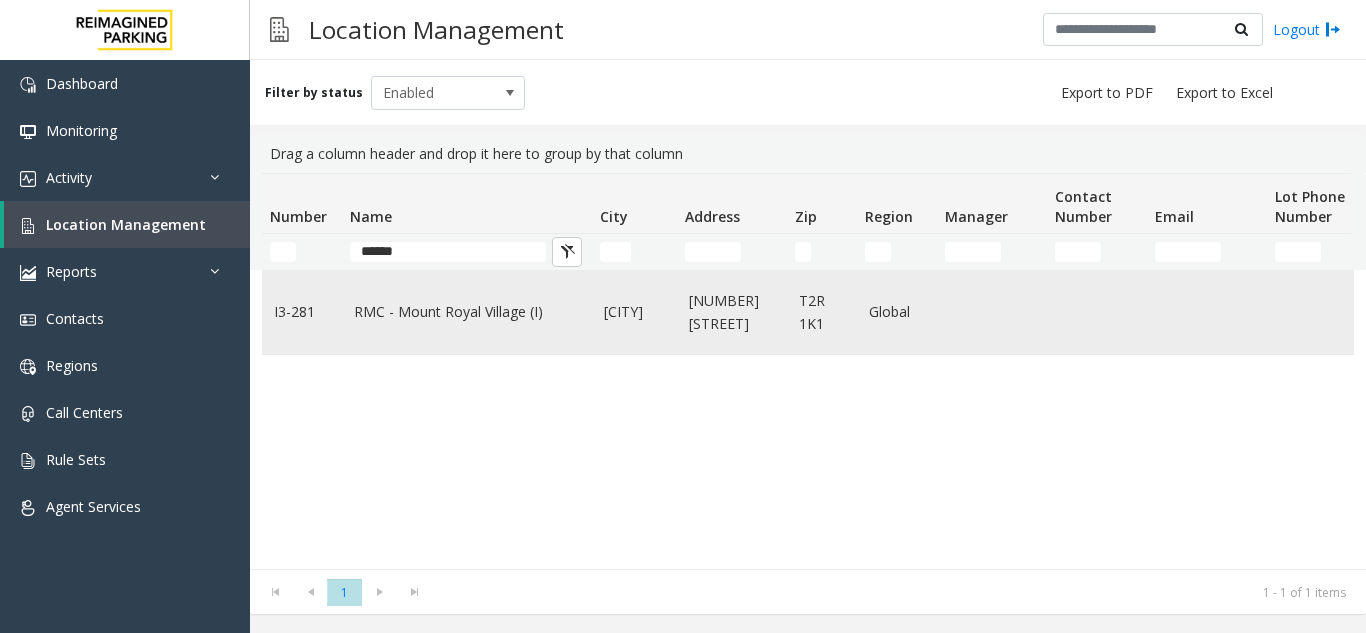 type on "*****" 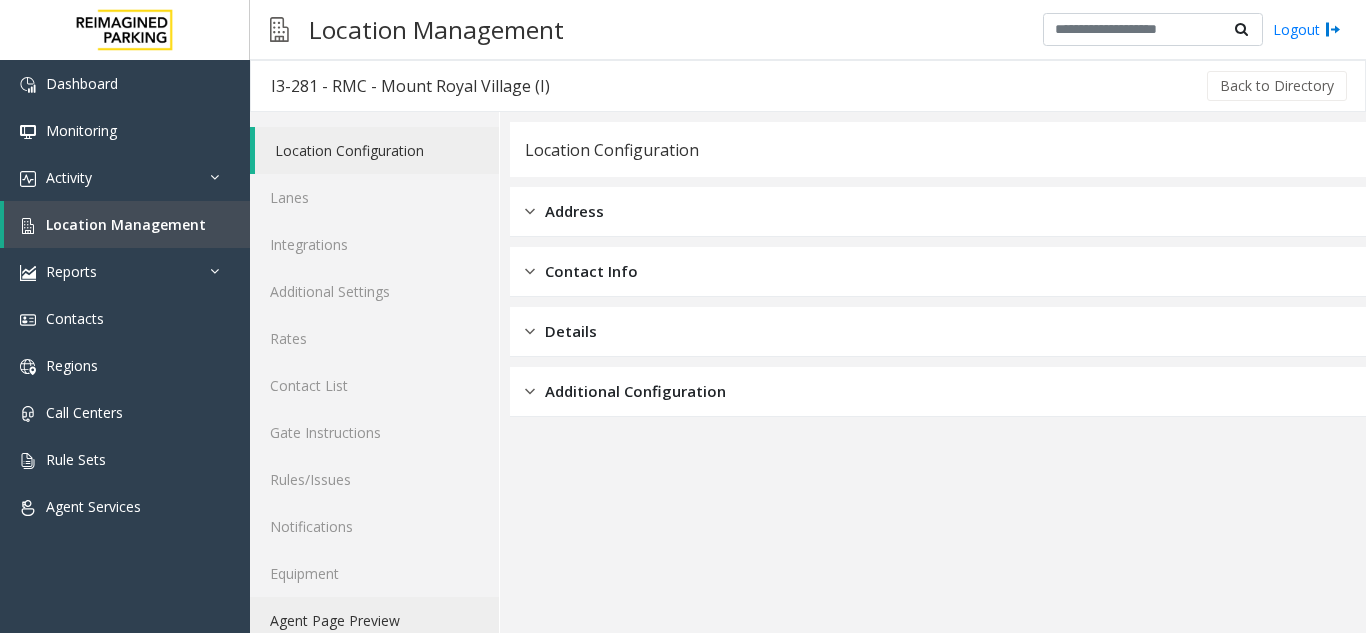 click on "Agent Page Preview" 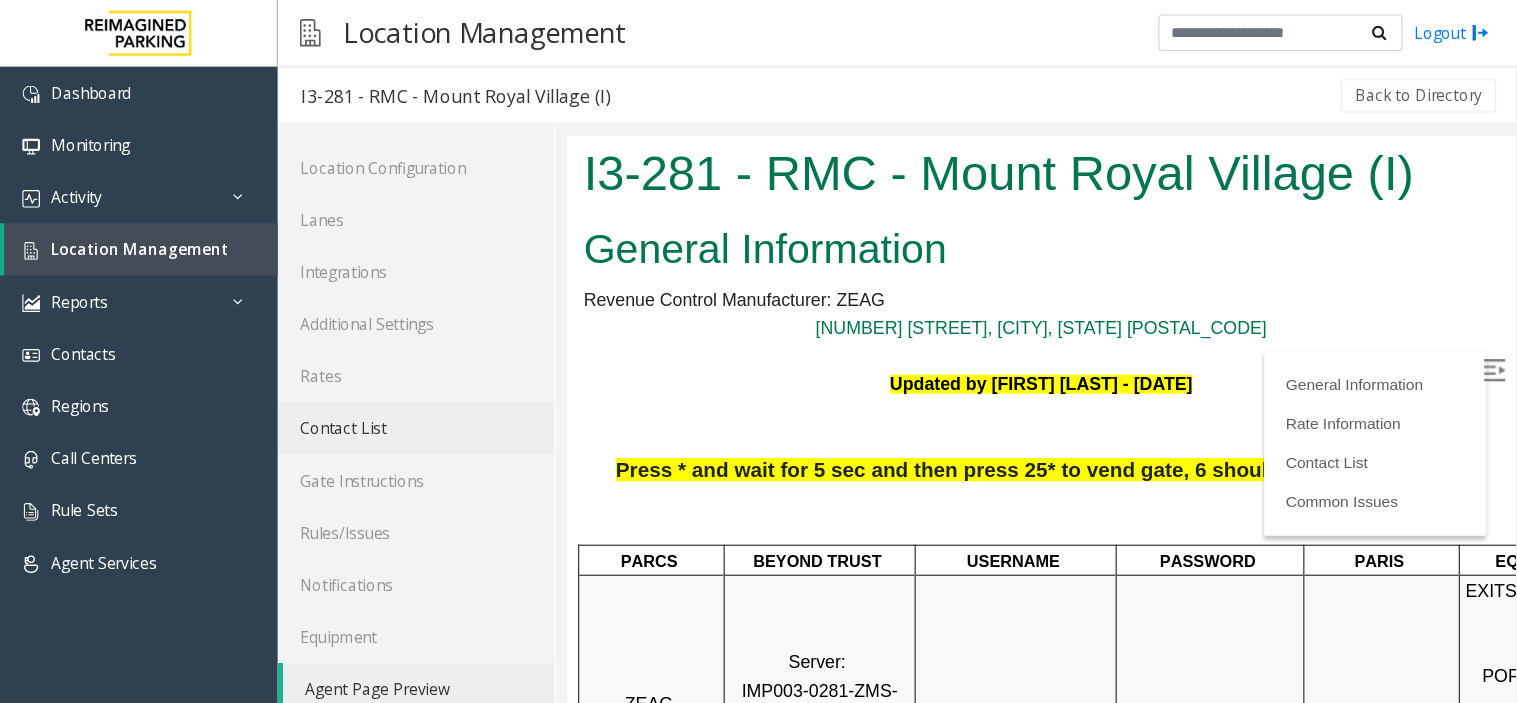 scroll, scrollTop: 0, scrollLeft: 0, axis: both 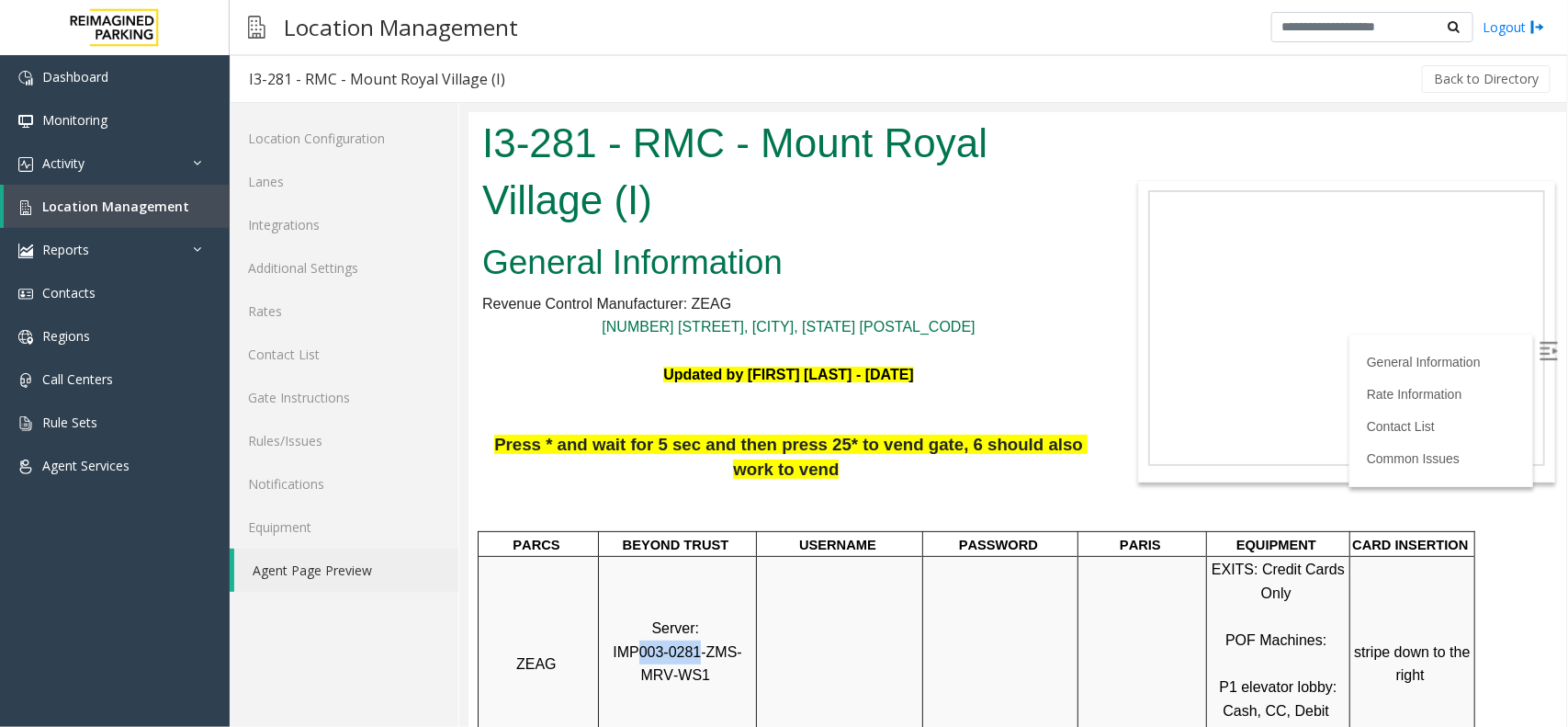 drag, startPoint x: 680, startPoint y: 647, endPoint x: 626, endPoint y: 642, distance: 54.231 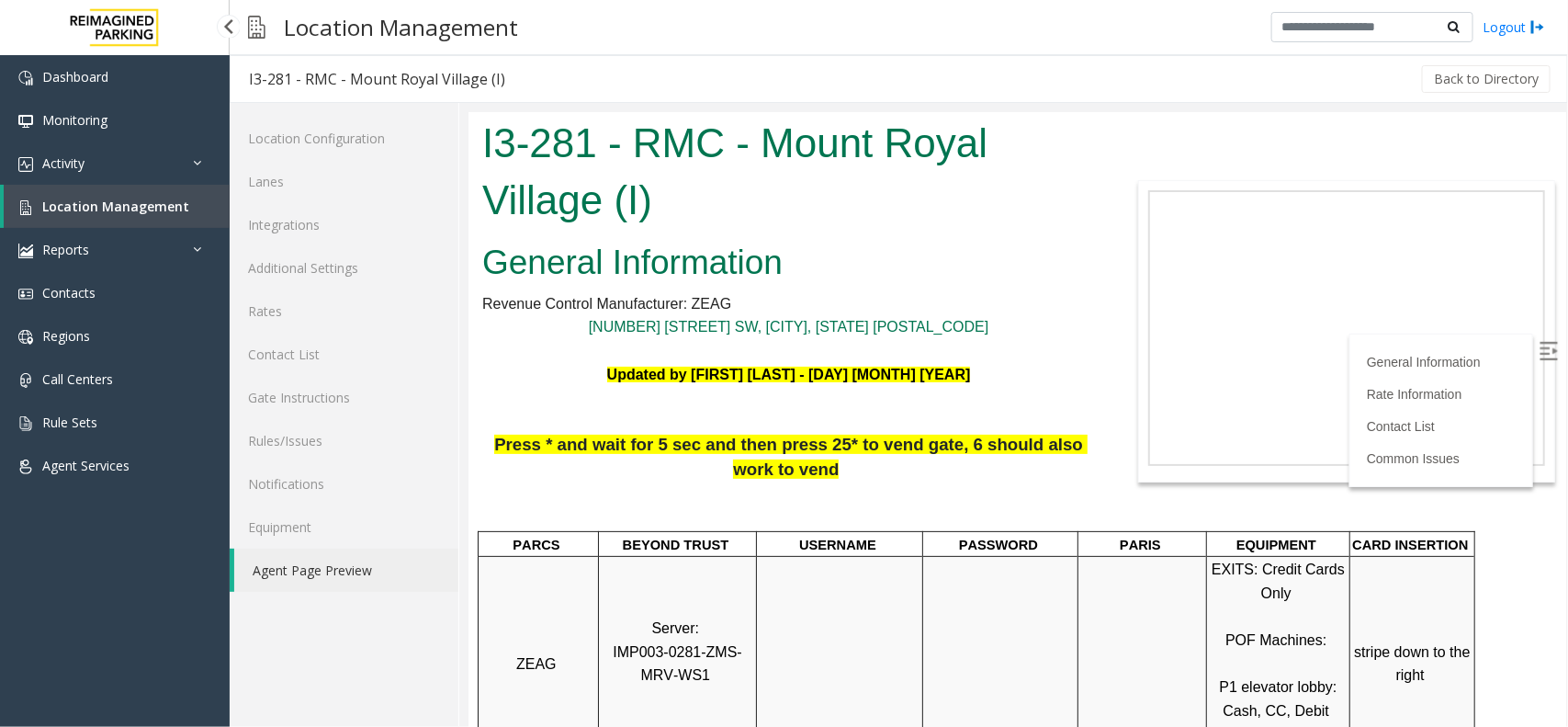 scroll, scrollTop: 0, scrollLeft: 0, axis: both 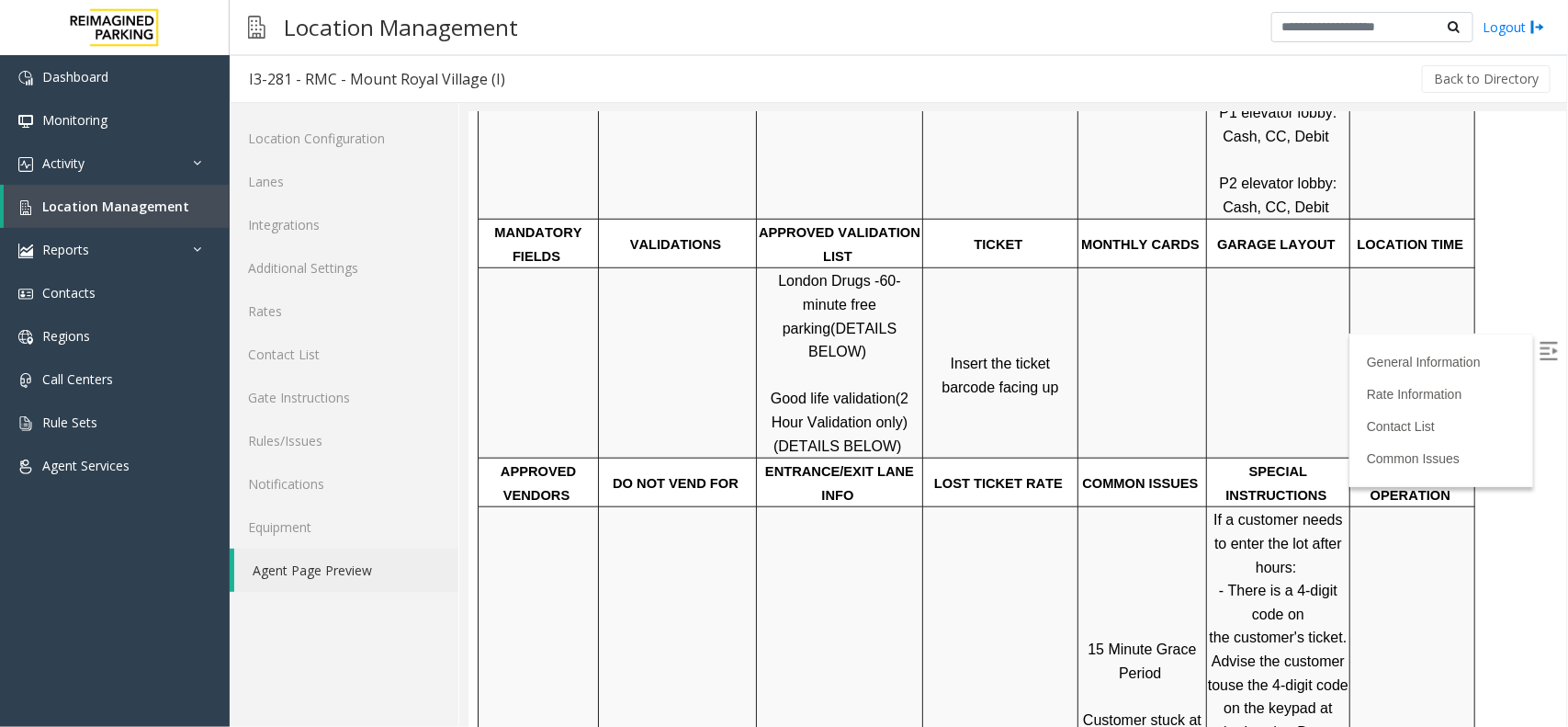 click at bounding box center [1548, 350] 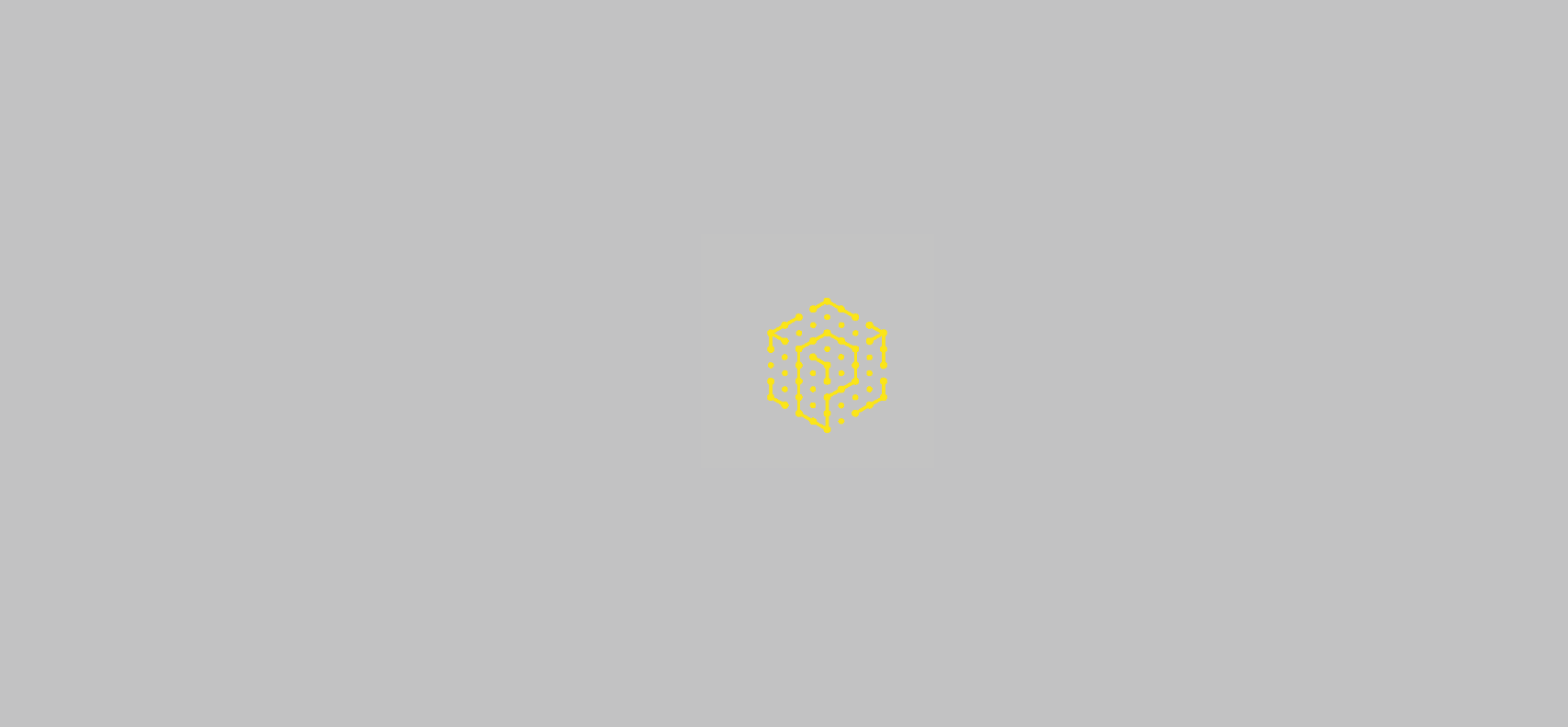 scroll, scrollTop: 0, scrollLeft: 0, axis: both 